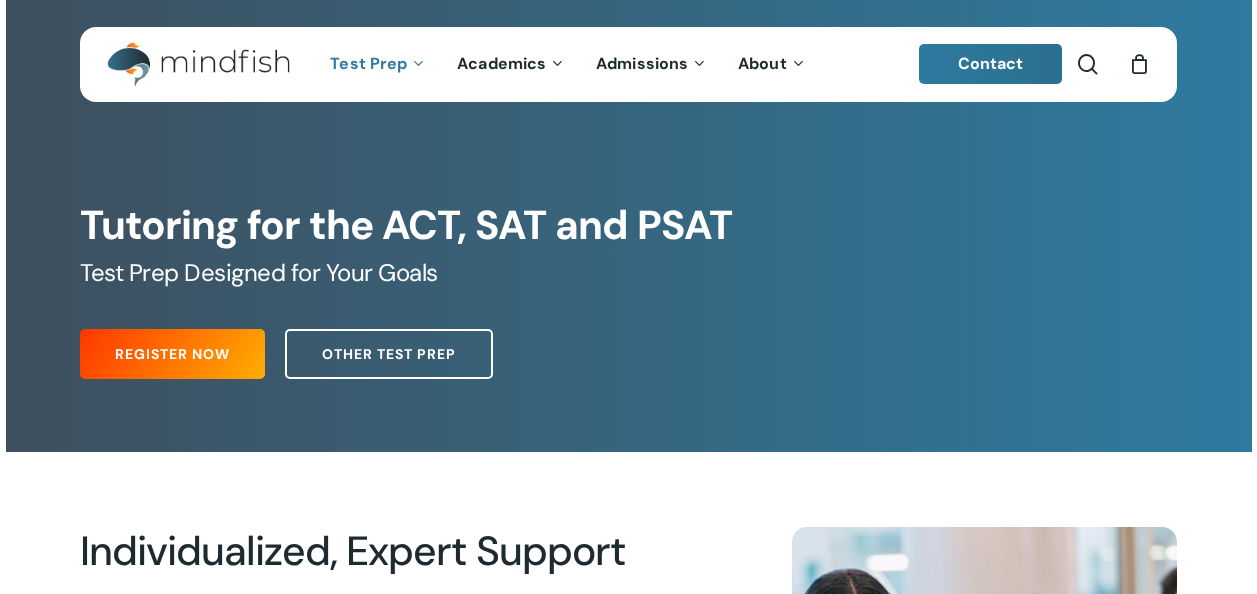 scroll, scrollTop: 0, scrollLeft: 0, axis: both 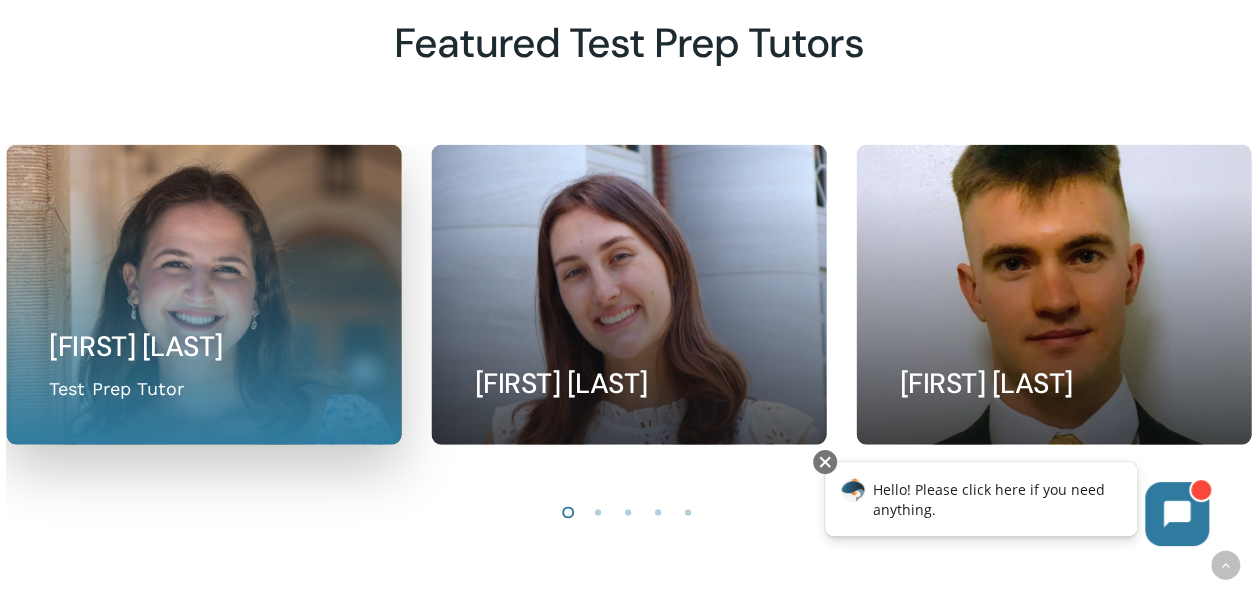 click at bounding box center [203, 294] 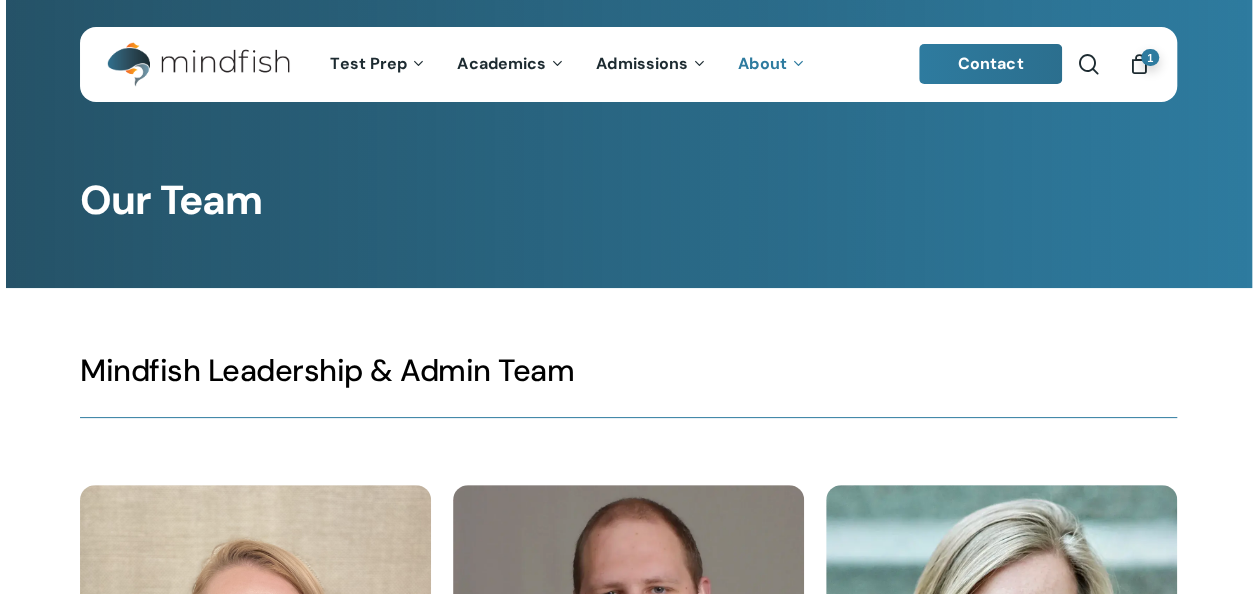 scroll, scrollTop: 346, scrollLeft: 0, axis: vertical 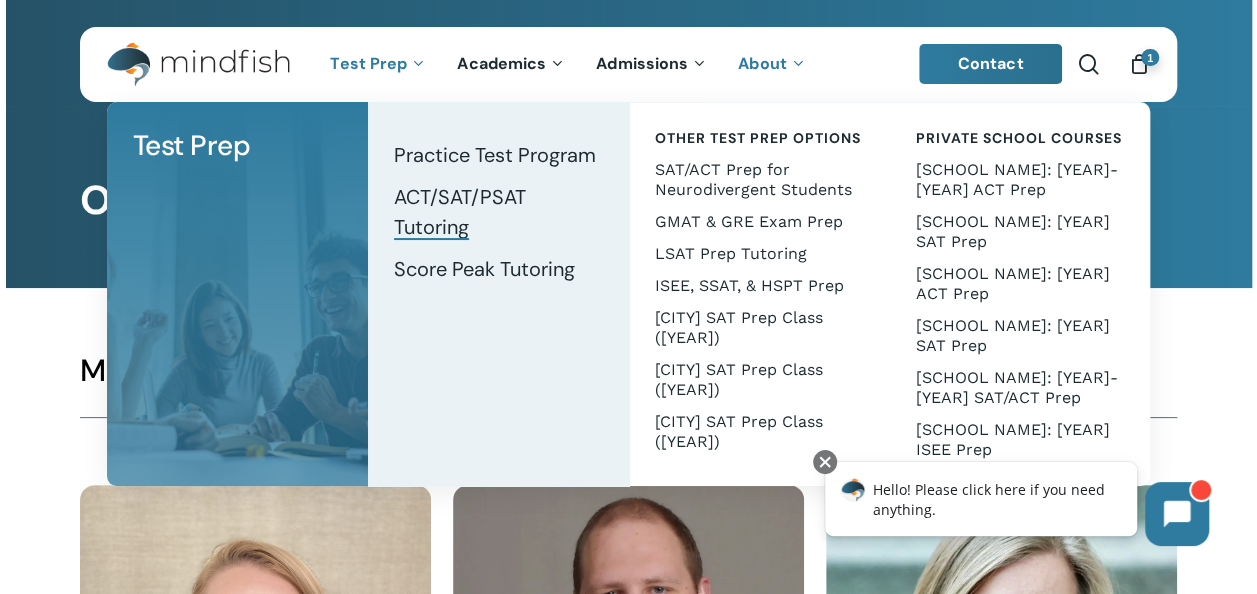 click on "ACT/SAT/PSAT Tutoring [STATE]" at bounding box center [460, 212] 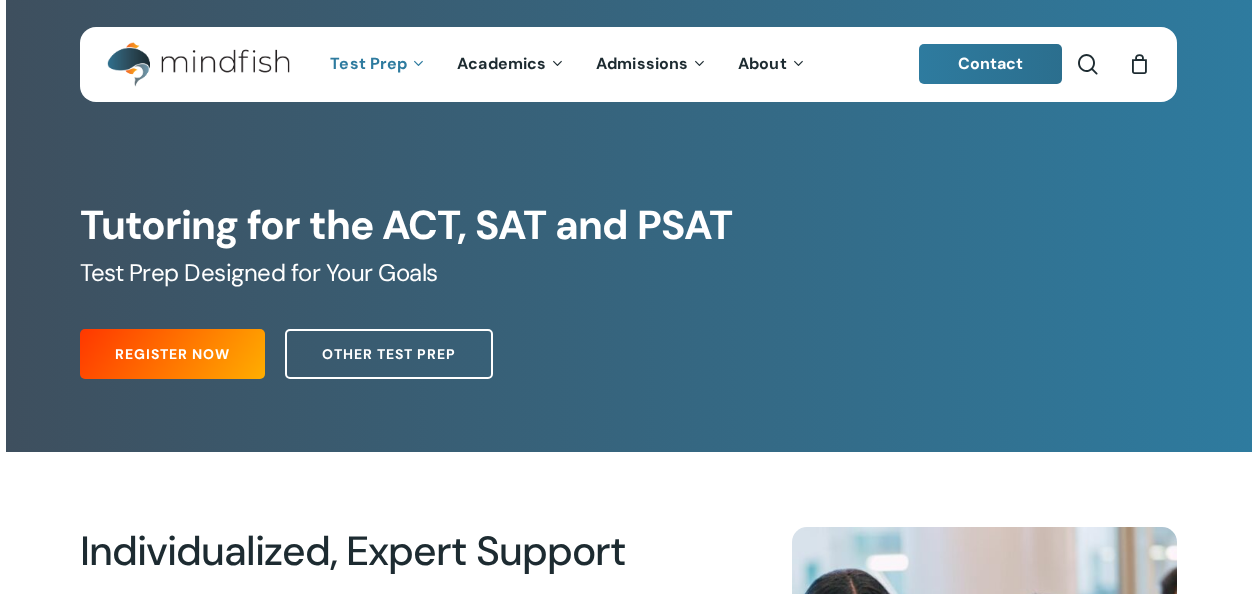 scroll, scrollTop: 0, scrollLeft: 0, axis: both 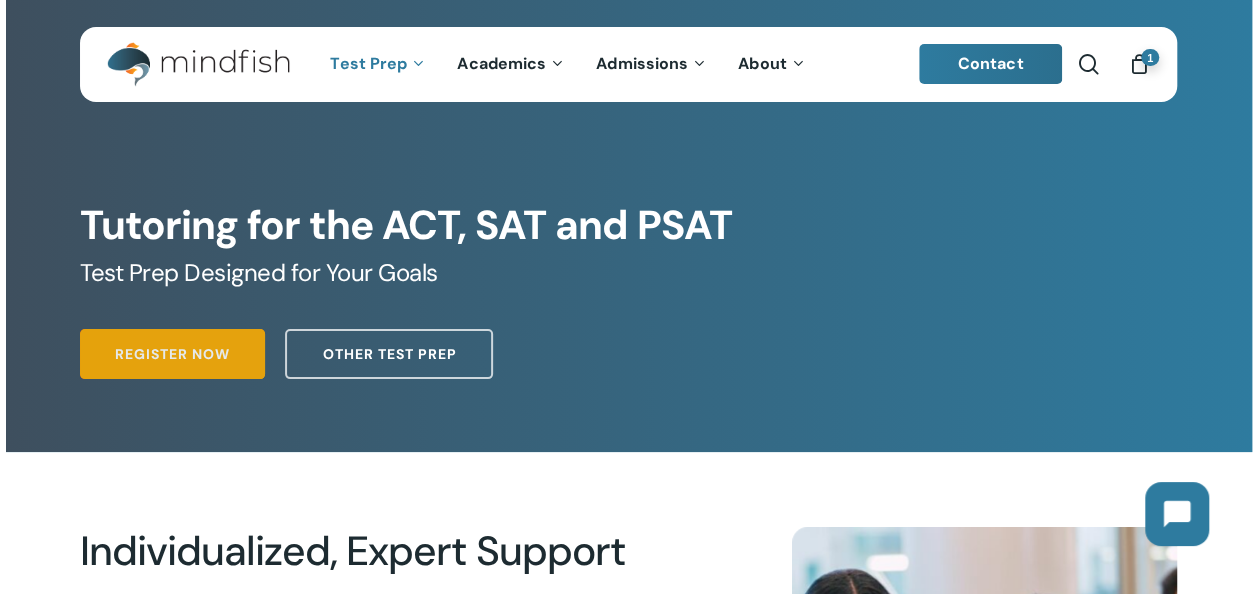 click on "Register Now" at bounding box center (172, 354) 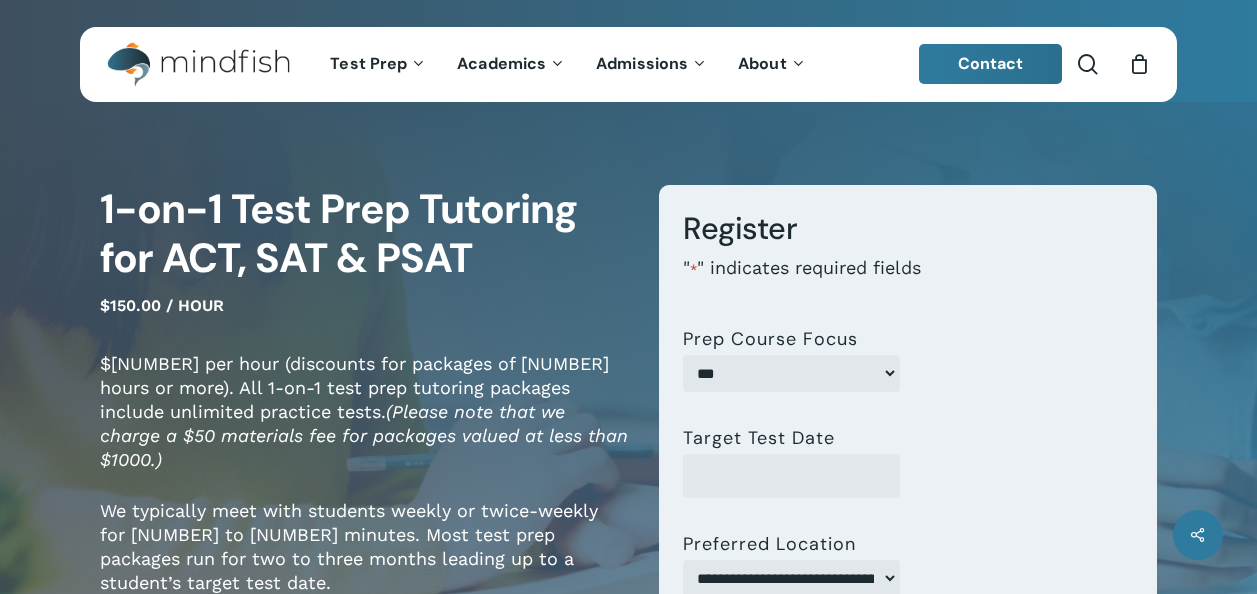 scroll, scrollTop: 0, scrollLeft: 0, axis: both 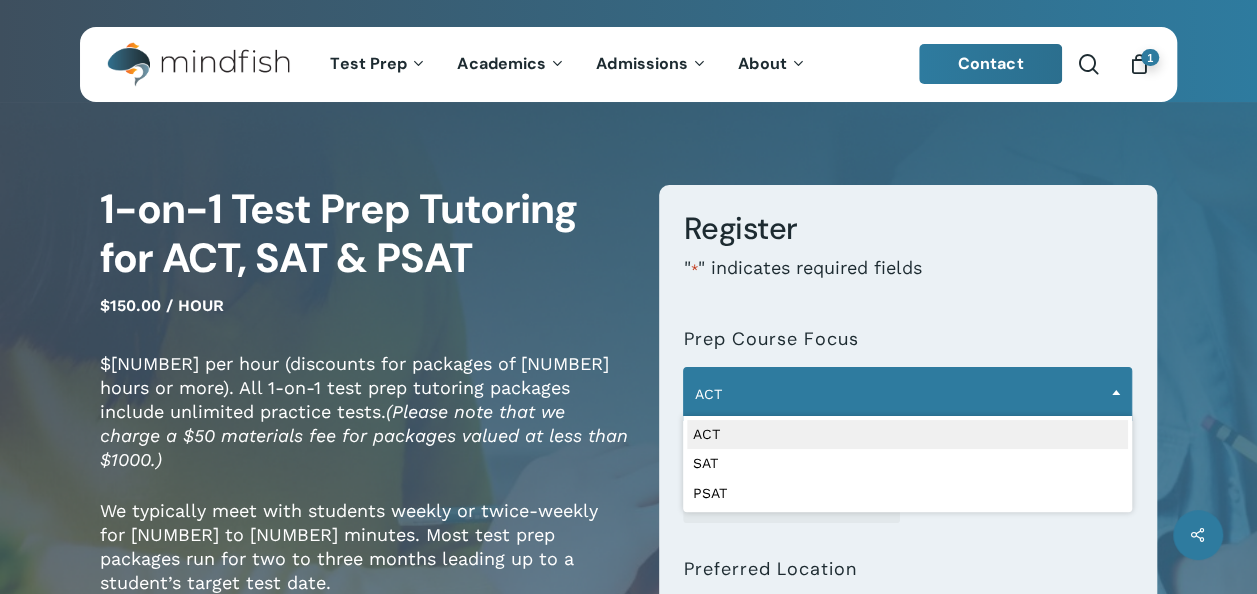 click on "ACT" at bounding box center [907, 394] 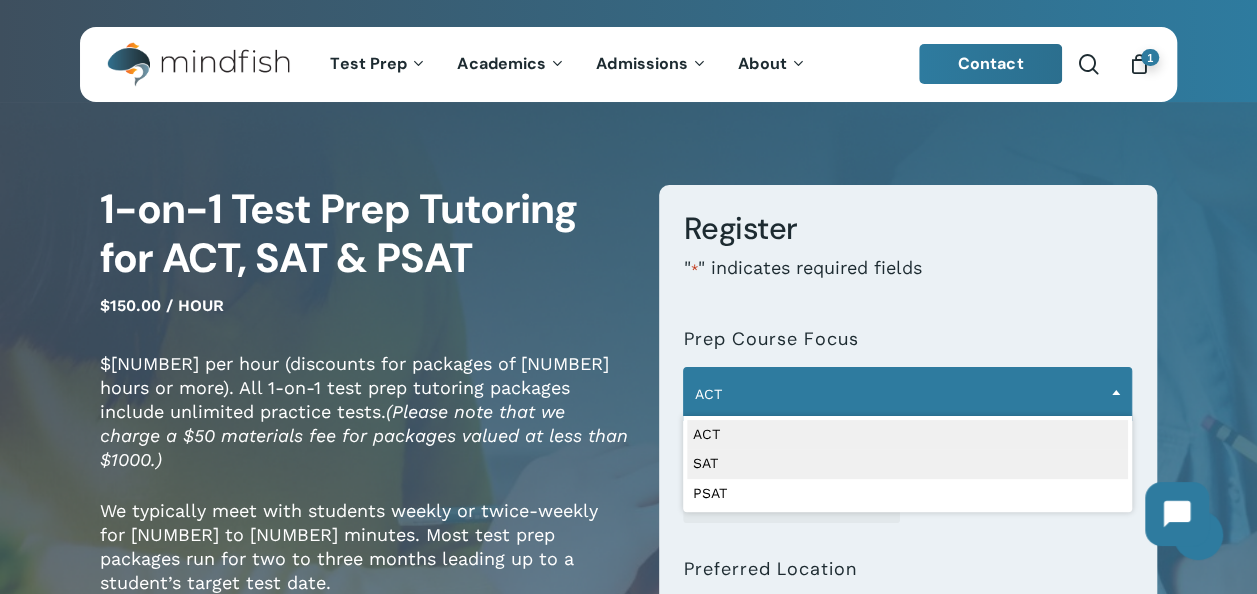 select on "***" 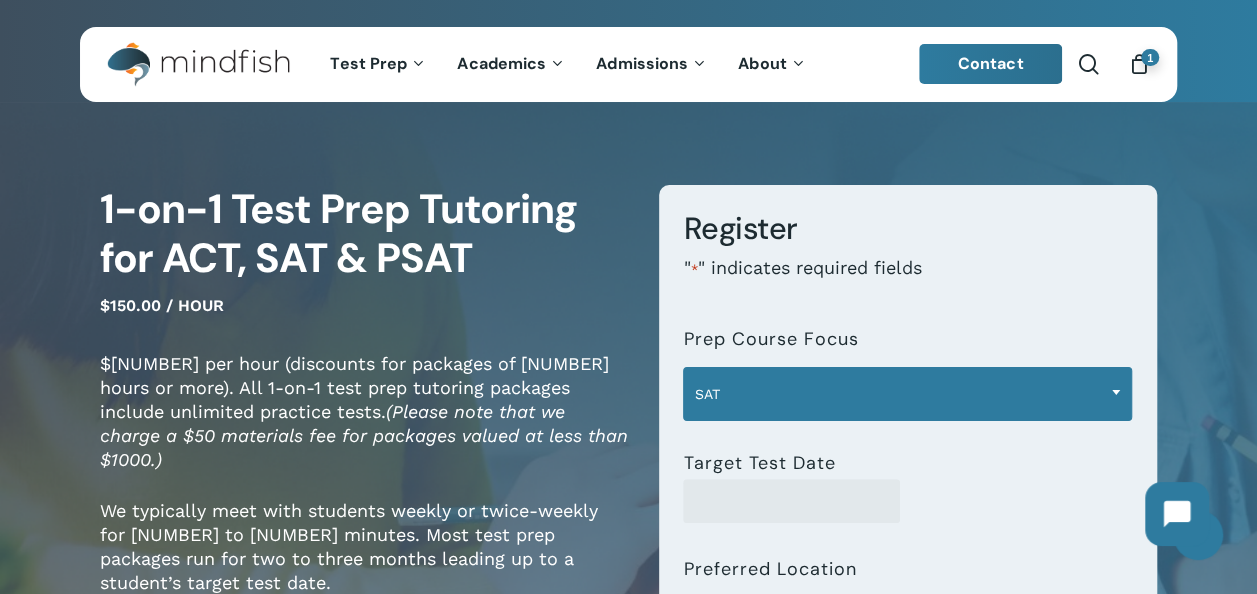 scroll, scrollTop: 198, scrollLeft: 0, axis: vertical 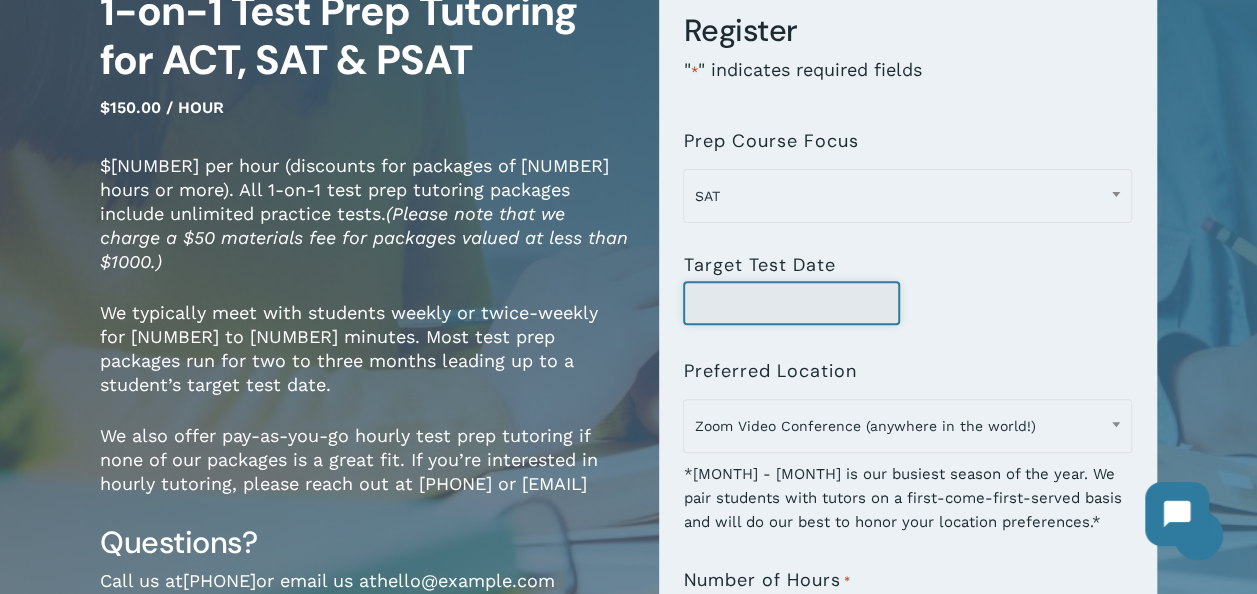 click on "Target Test Date" at bounding box center [791, 303] 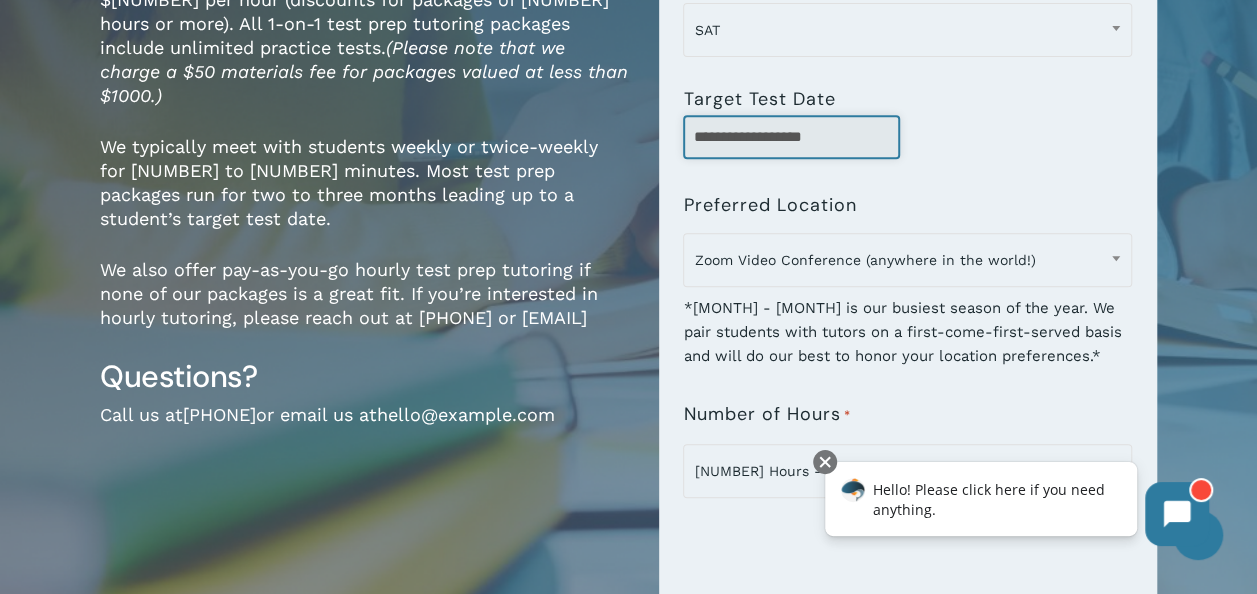 scroll, scrollTop: 388, scrollLeft: 0, axis: vertical 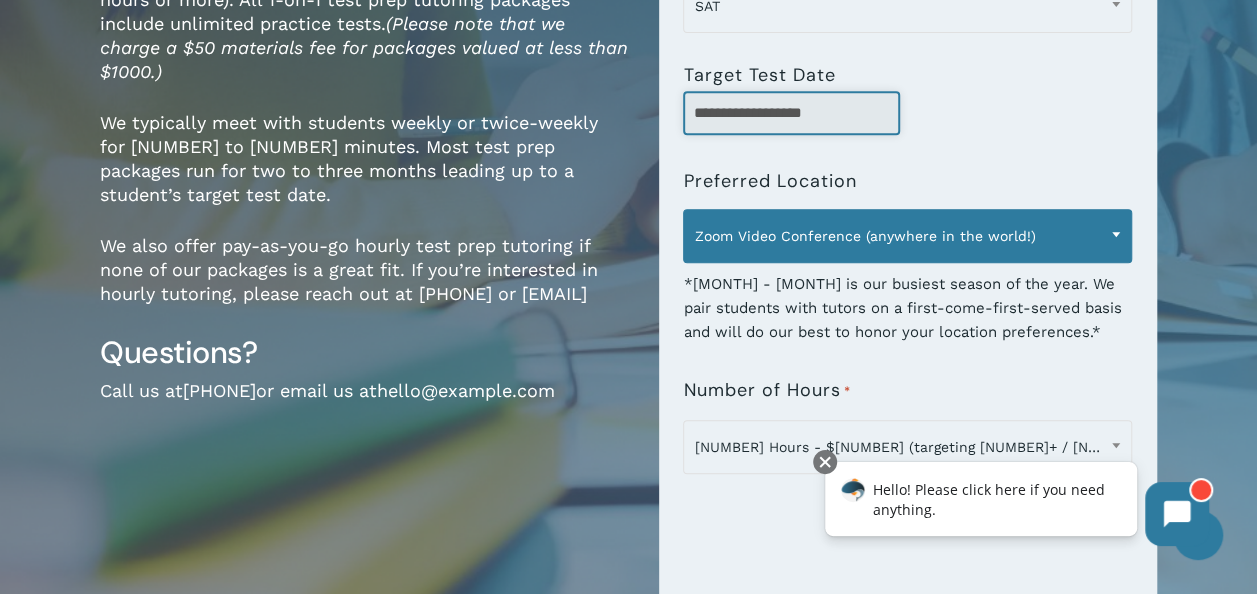 type on "**********" 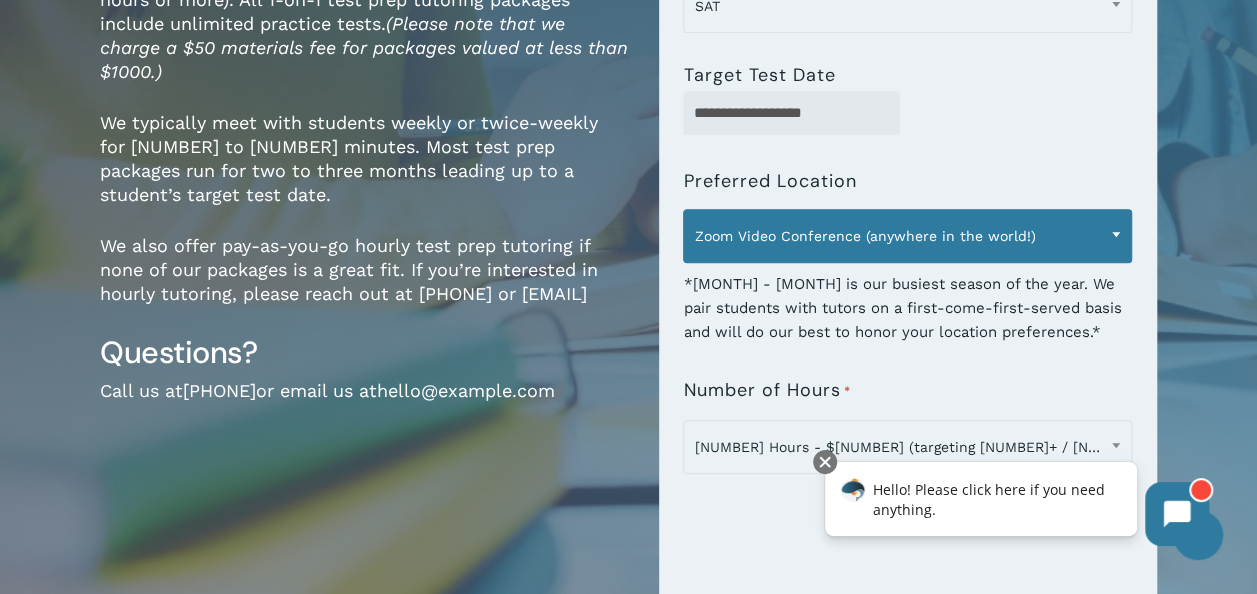 click on "Zoom Video Conference (anywhere in the world!)" at bounding box center [907, 236] 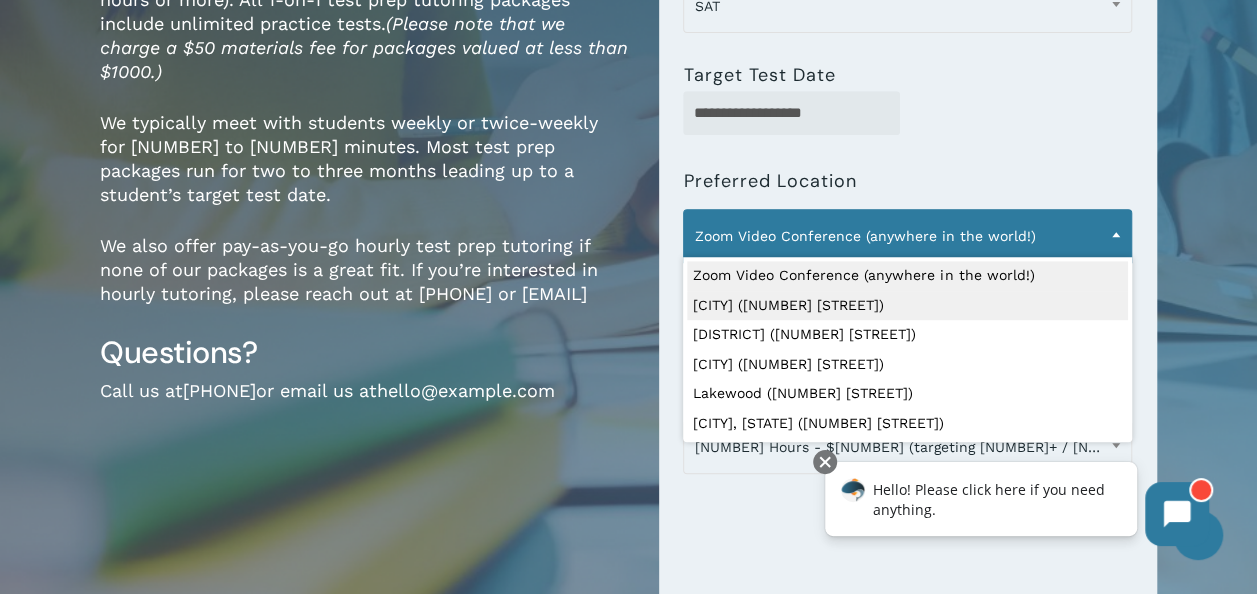 select on "**********" 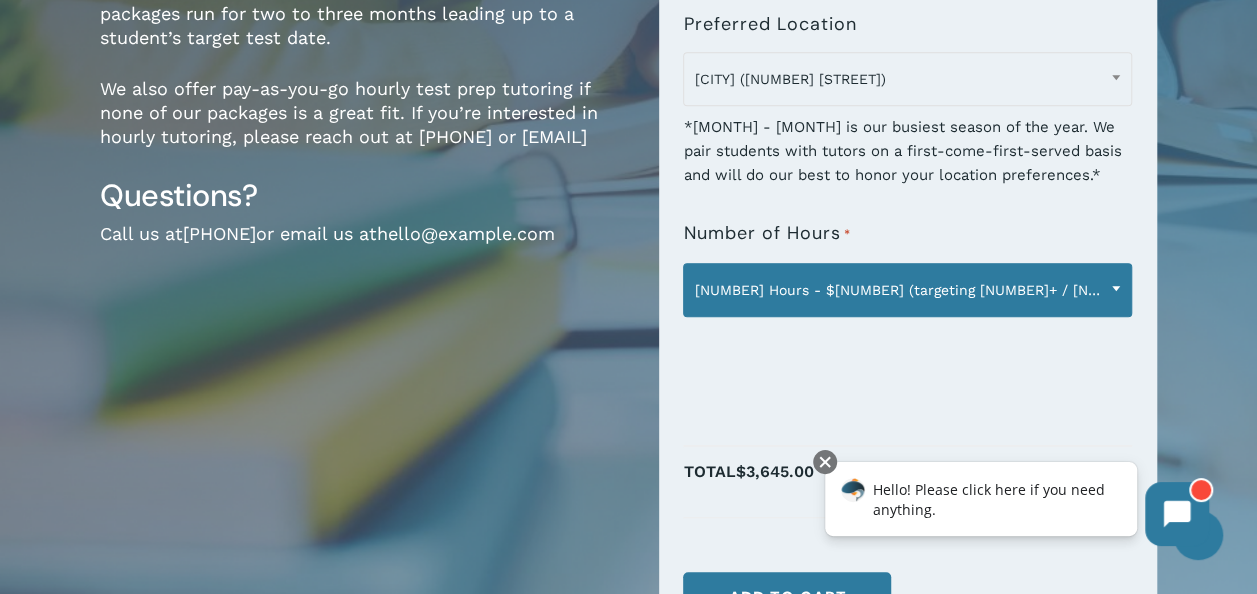 scroll, scrollTop: 546, scrollLeft: 0, axis: vertical 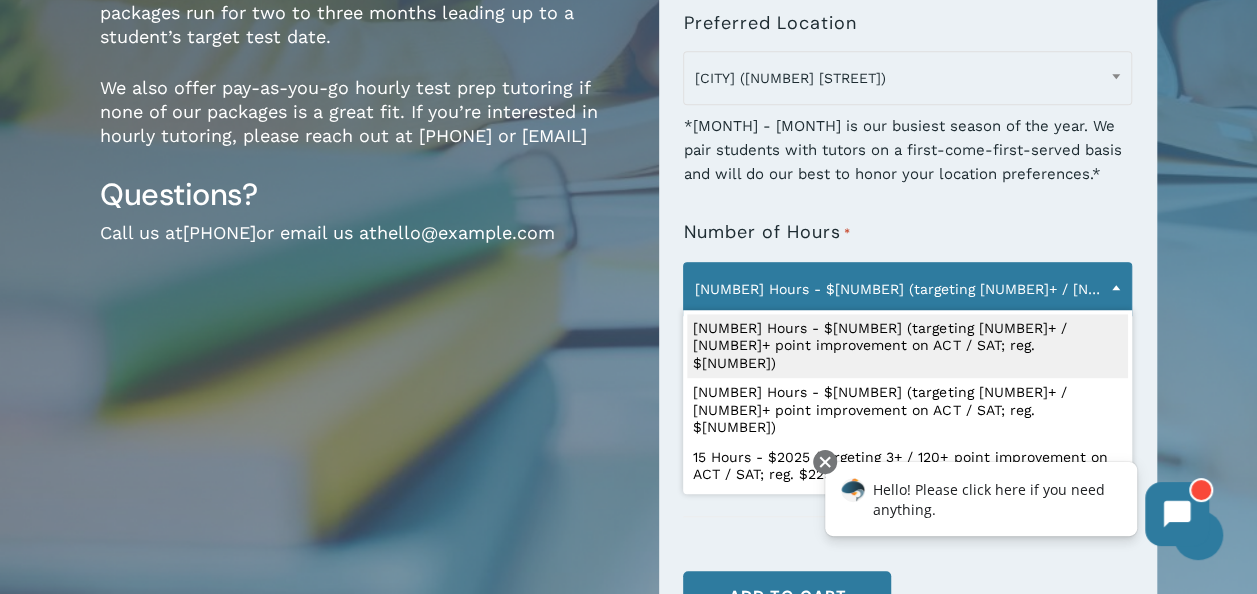 click on "27 Hours - $3645 (targeting 5+ / 200+ point improvement on ACT / SAT; reg. $4050)" at bounding box center [907, 289] 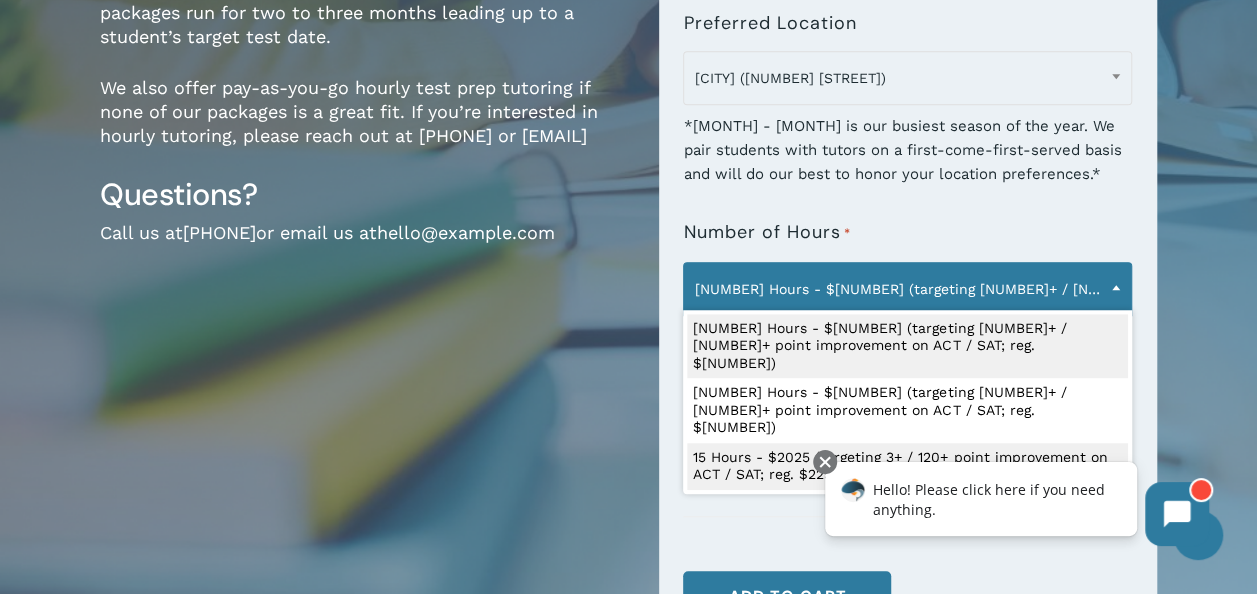 select on "**********" 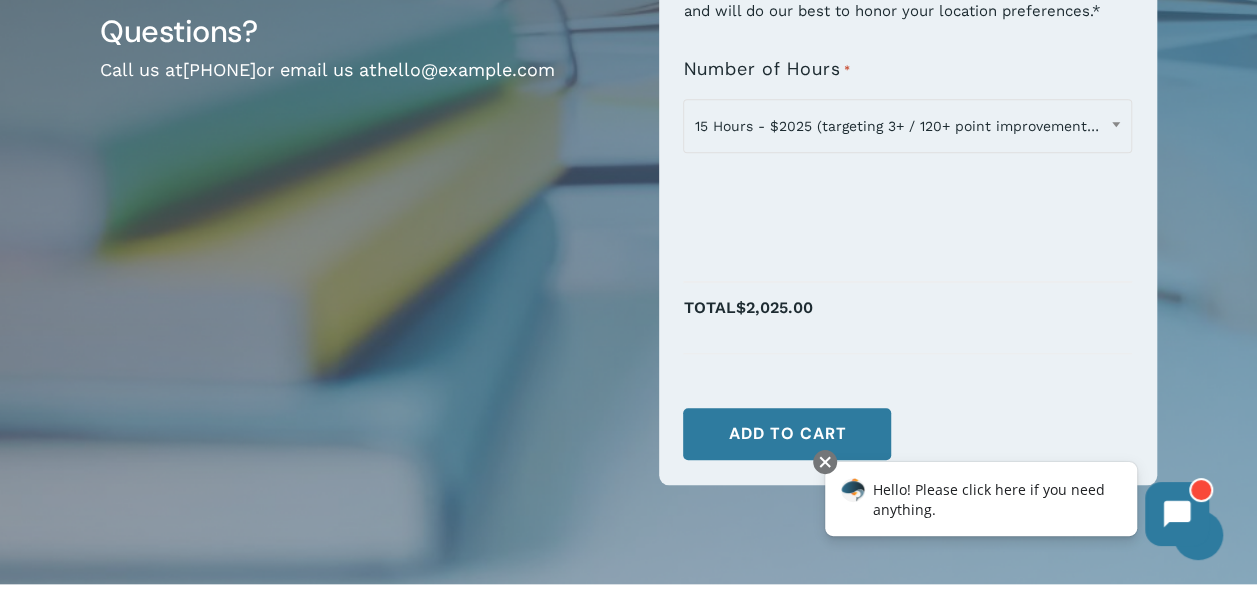 scroll, scrollTop: 710, scrollLeft: 0, axis: vertical 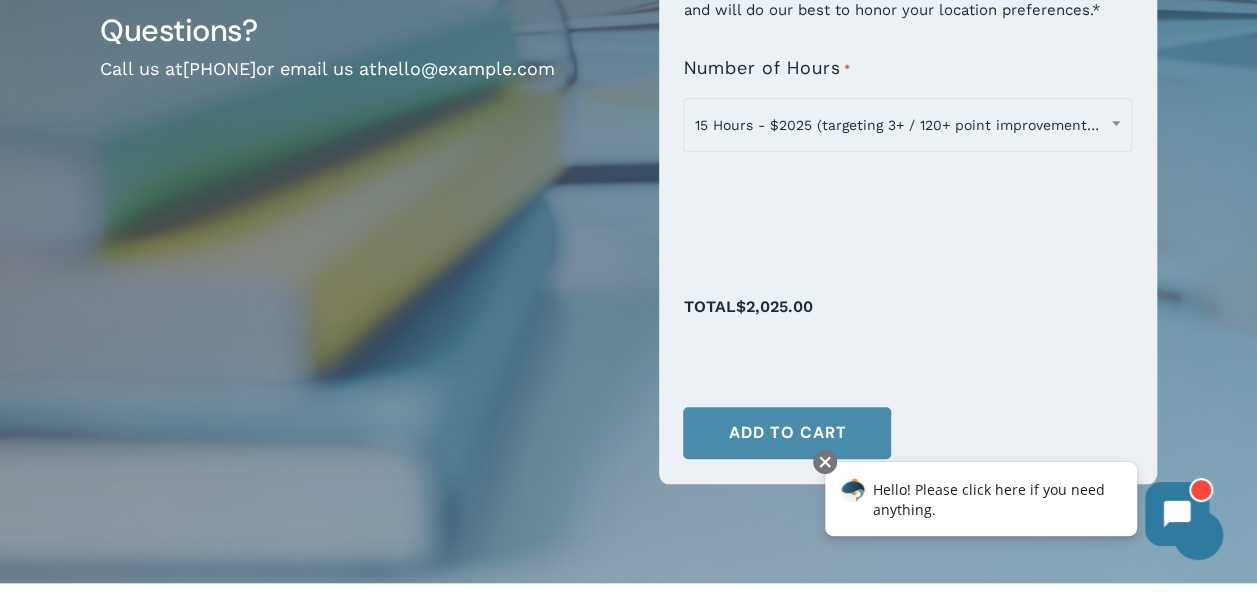 click on "Add to cart" at bounding box center [787, 433] 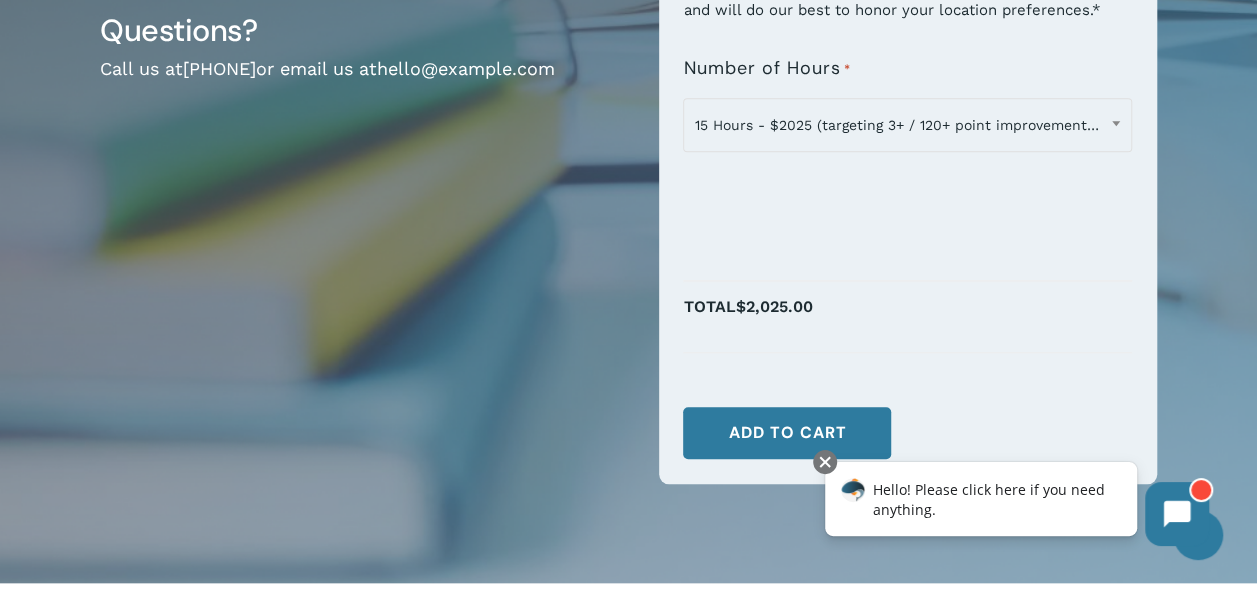 scroll, scrollTop: 0, scrollLeft: 0, axis: both 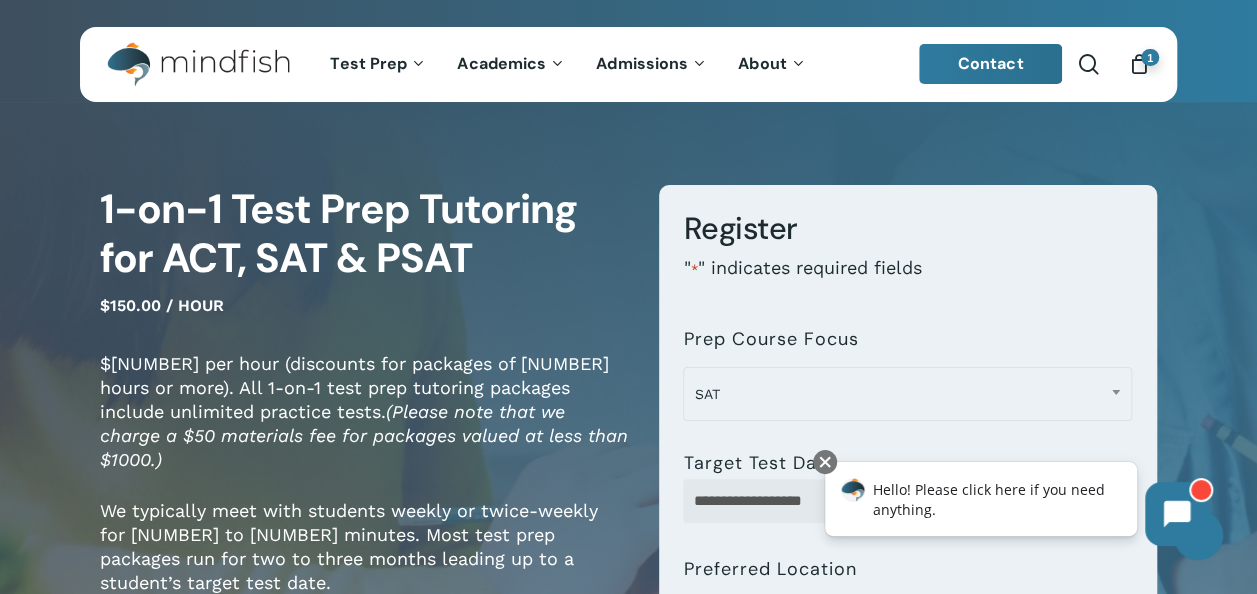 click at bounding box center [1139, 65] 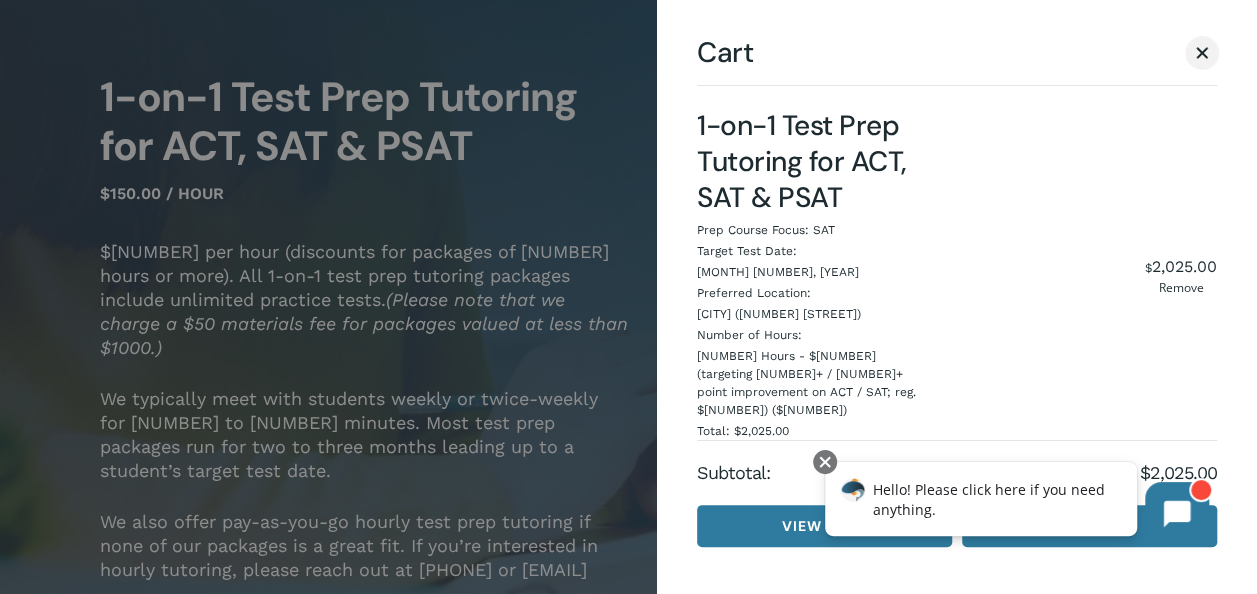 scroll, scrollTop: 113, scrollLeft: 0, axis: vertical 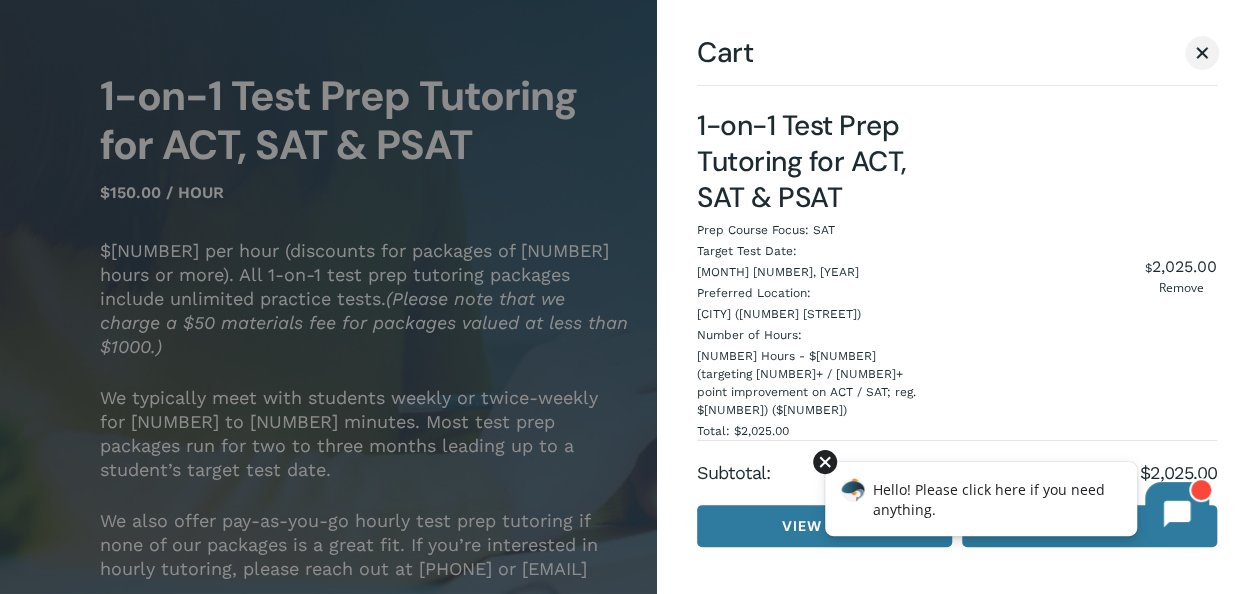 click at bounding box center (825, 462) 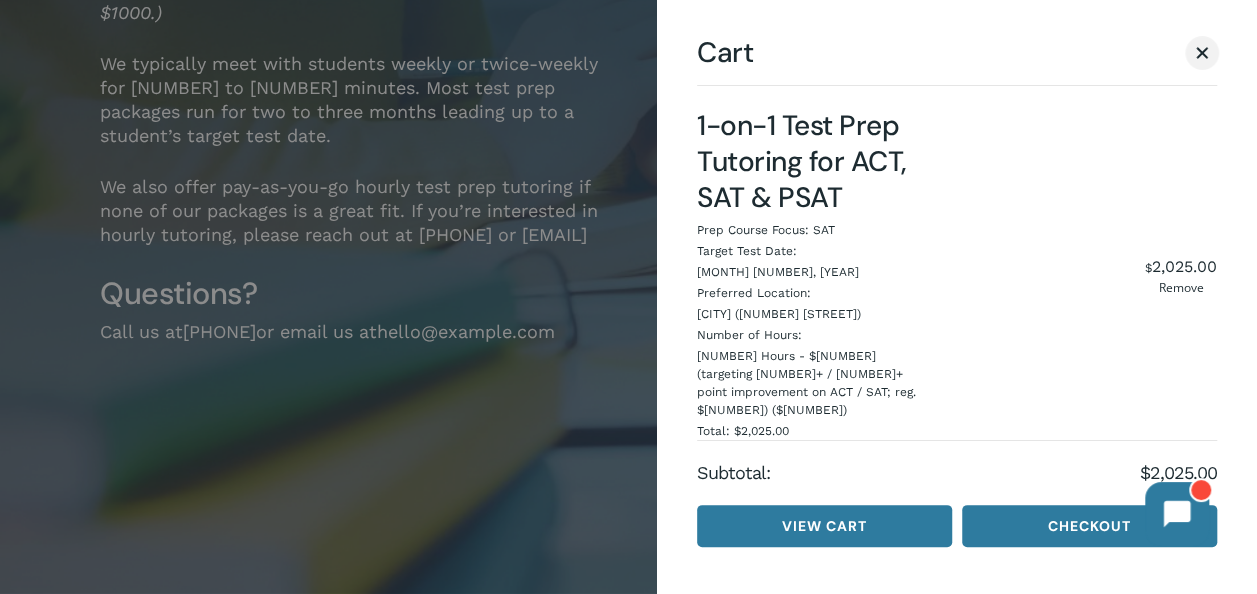 scroll, scrollTop: 471, scrollLeft: 0, axis: vertical 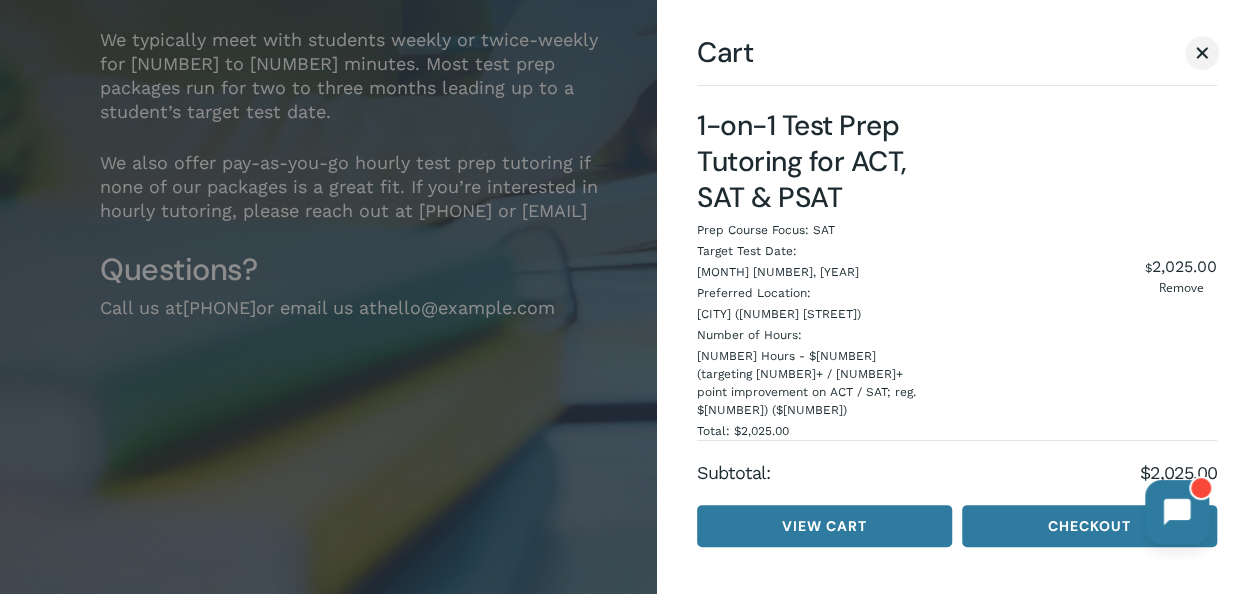 click 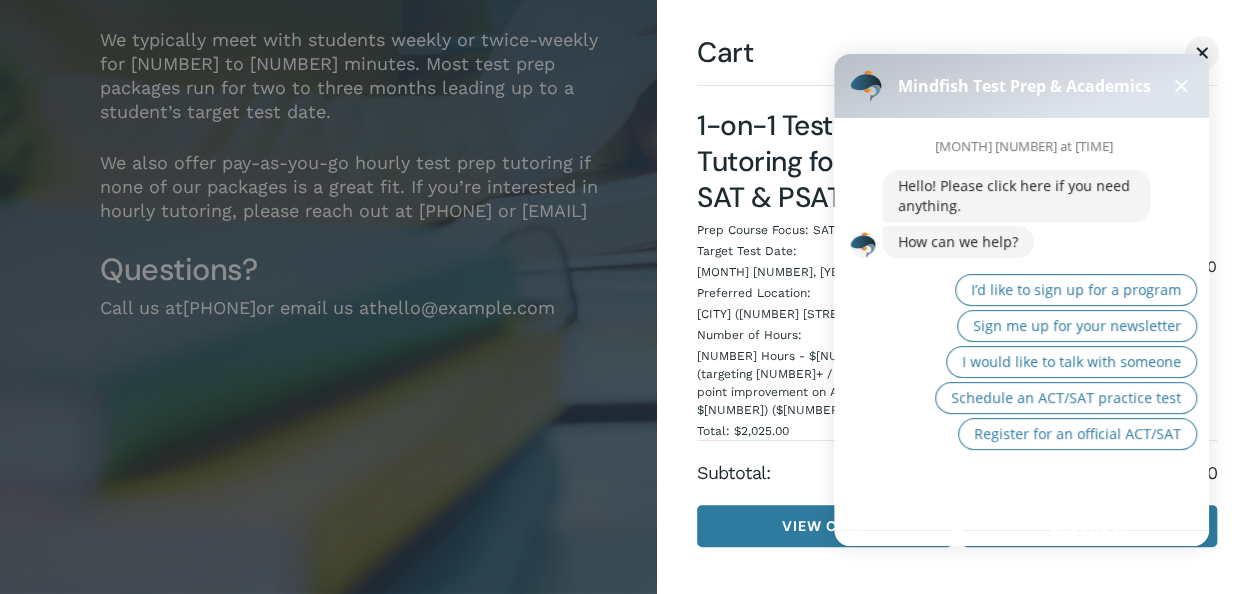 click on "August 2nd at 6:30 PM Hello! Please click here if you need anything.  How can we help? I’d like to sign up for a program Sign me up for your newsletter I would like to talk with someone Schedule an ACT/SAT practice test Register for an official ACT/SAT" at bounding box center (1030, 324) 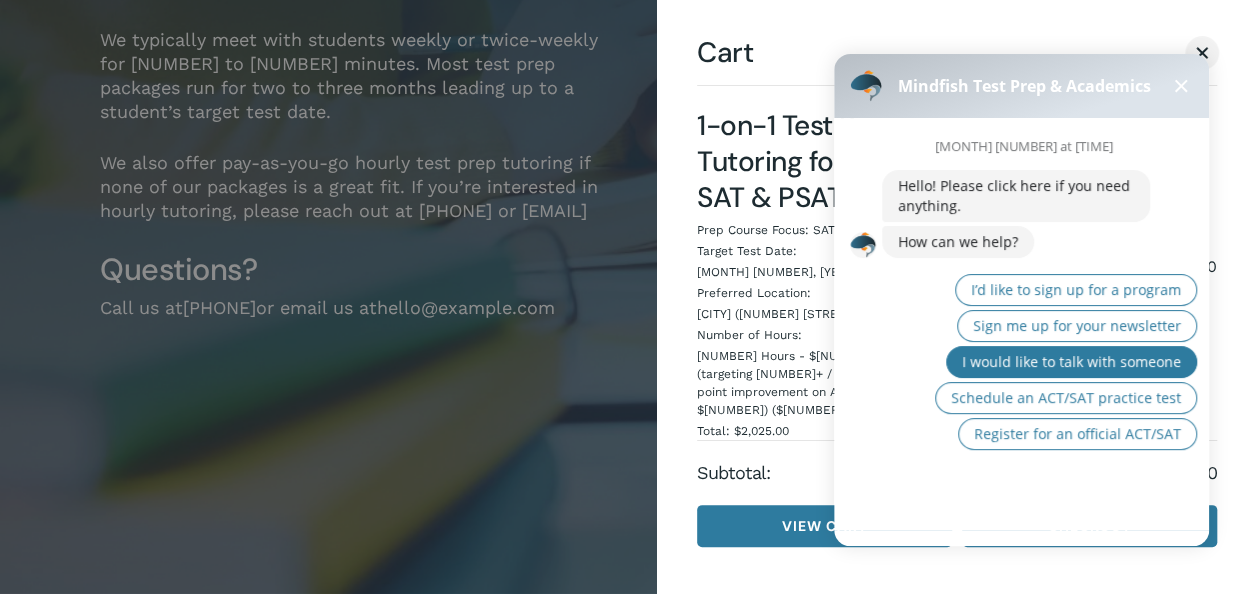 click on "I would like to talk with someone" at bounding box center [1071, 361] 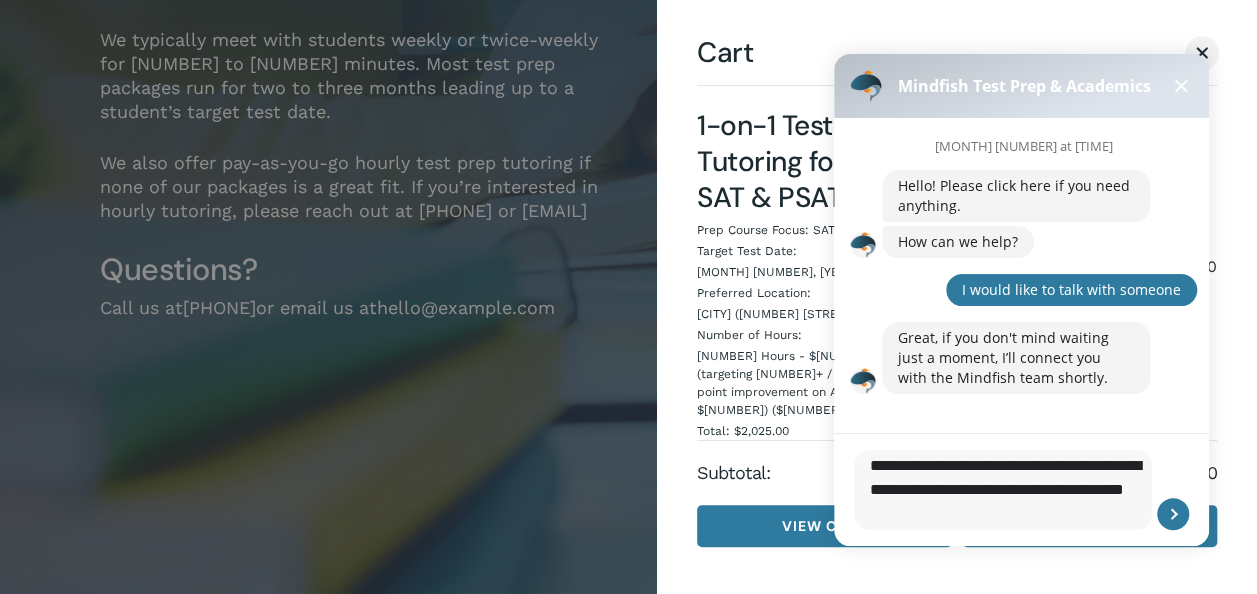 type on "**********" 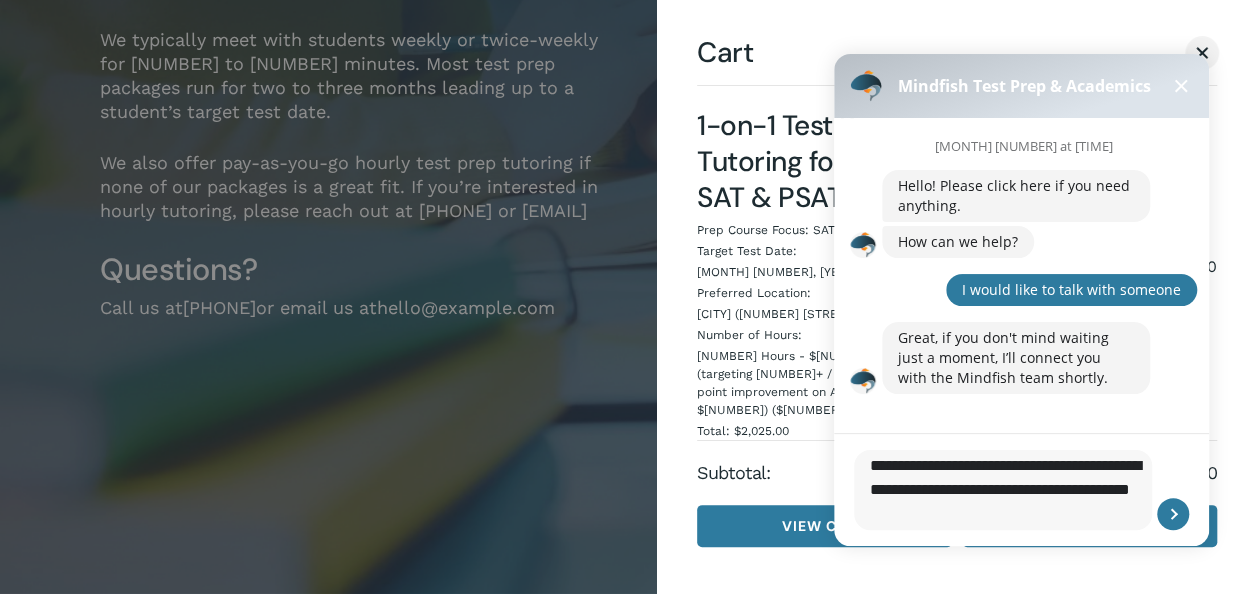 type 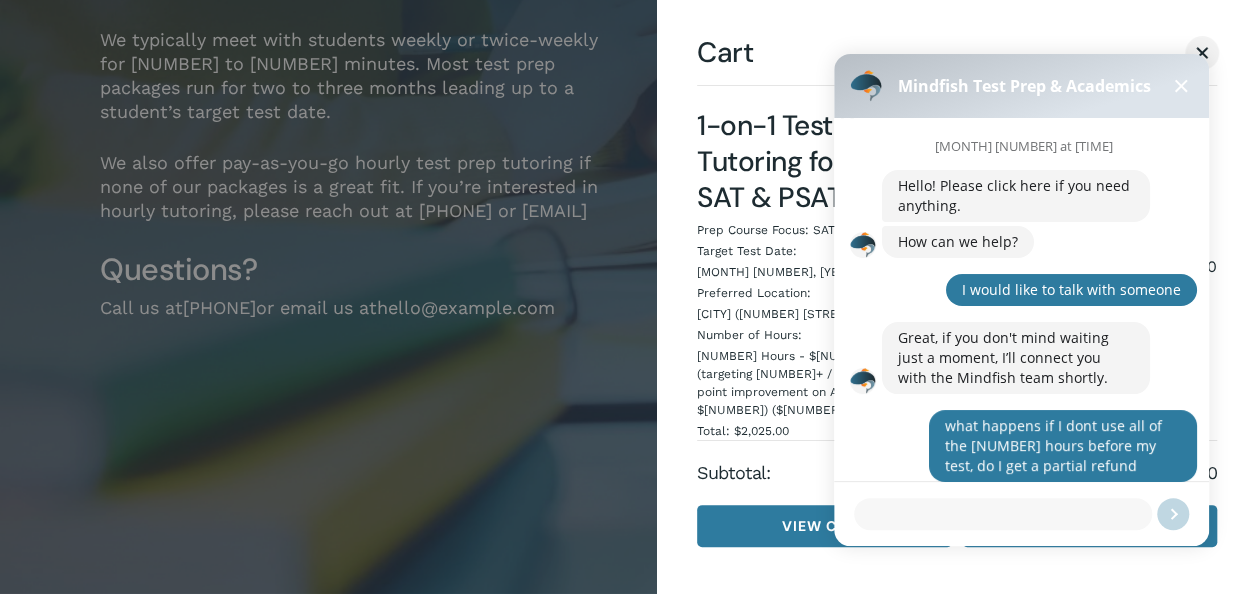 scroll, scrollTop: 16, scrollLeft: 0, axis: vertical 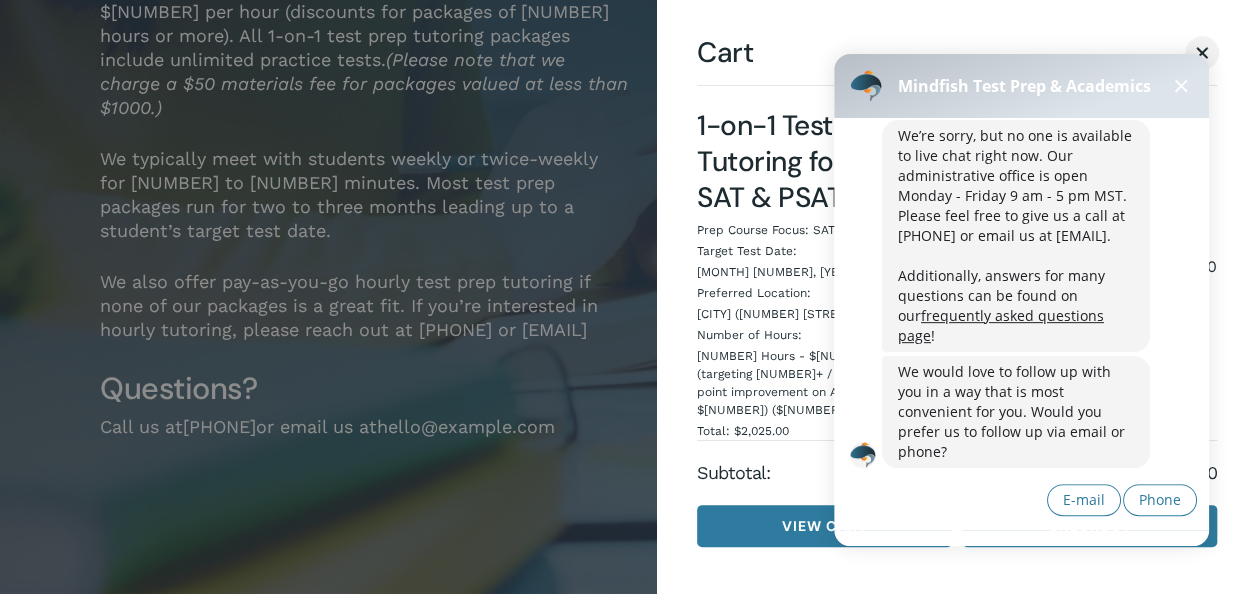 click on "frequently asked questions page" at bounding box center (1001, 325) 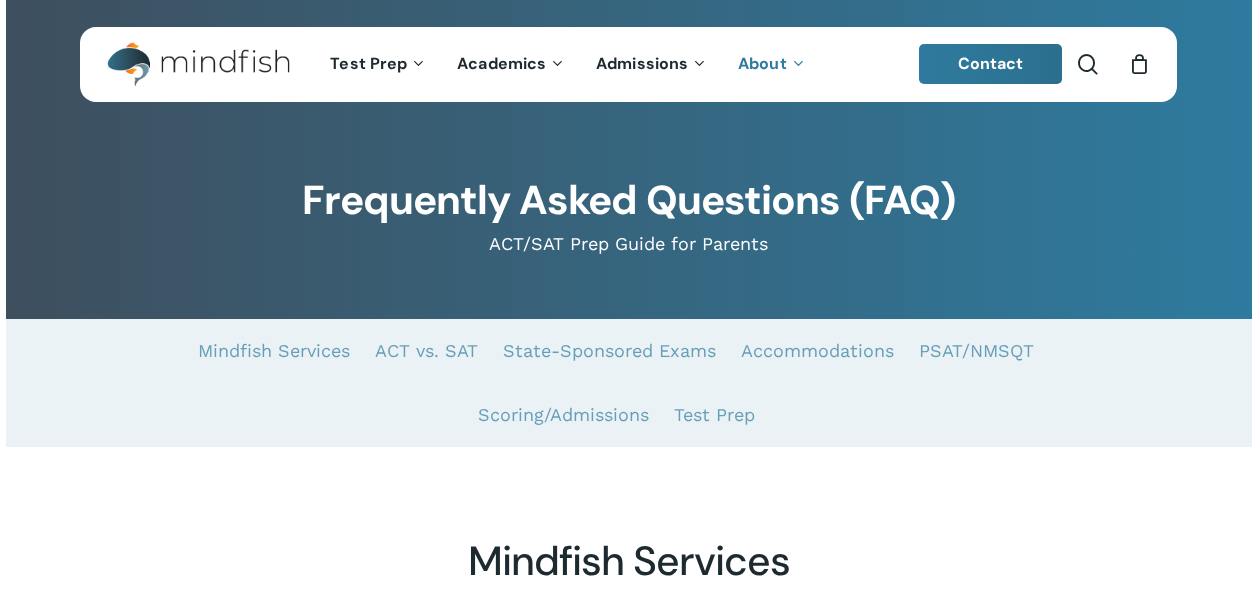 scroll, scrollTop: 0, scrollLeft: 0, axis: both 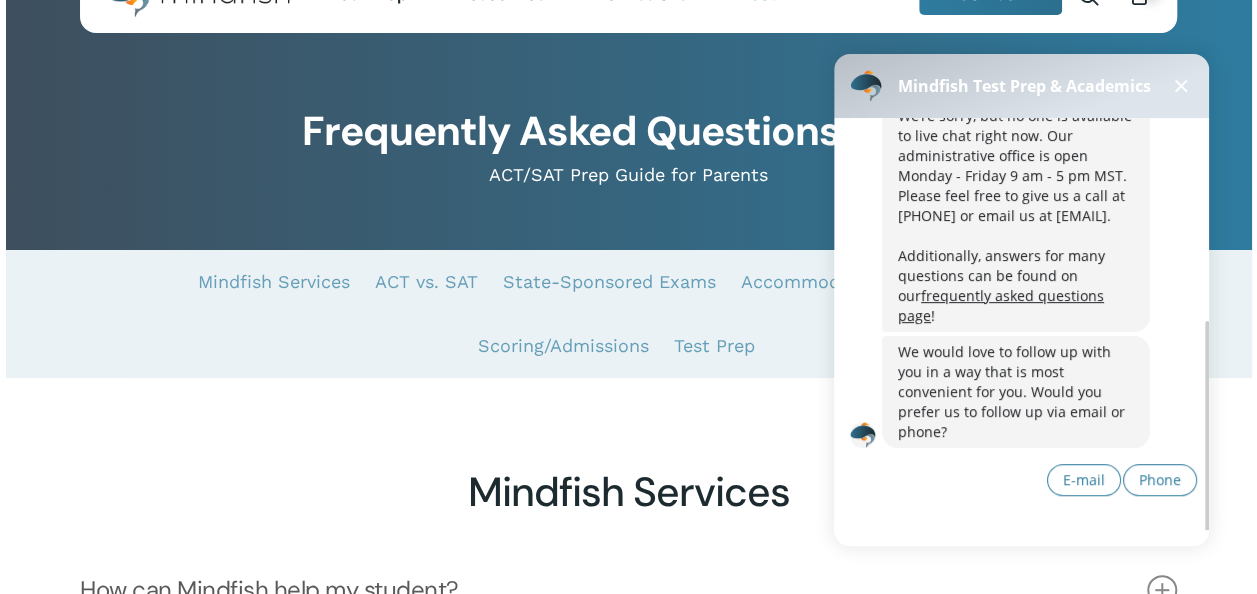 click on "frequently asked questions page" at bounding box center [1001, 305] 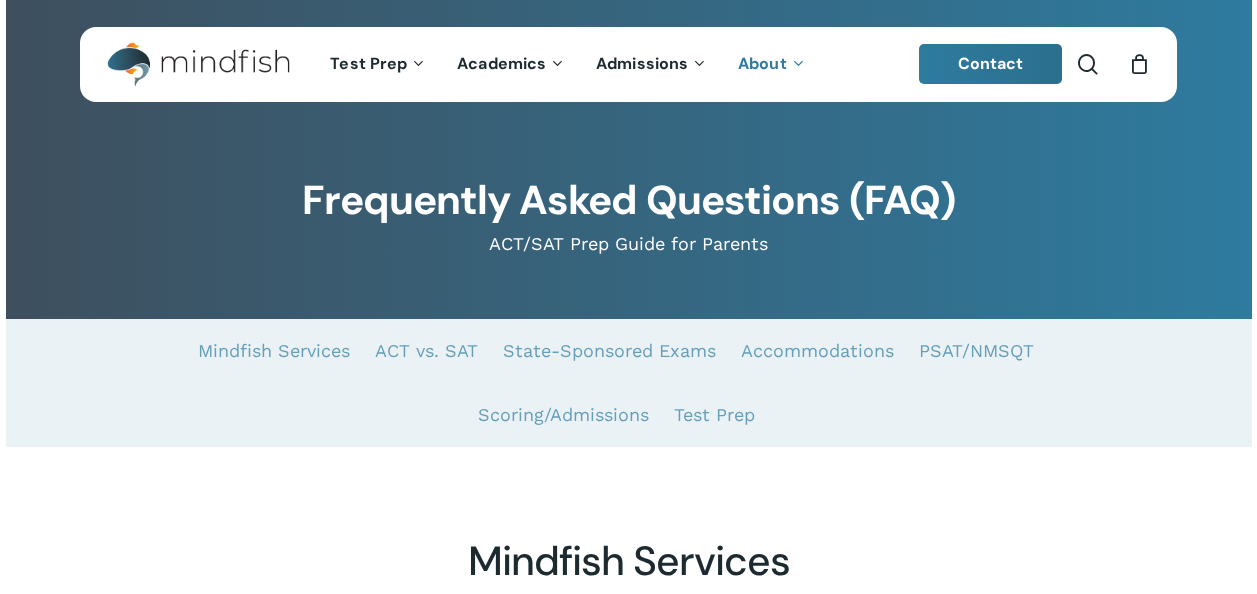 scroll, scrollTop: 0, scrollLeft: 0, axis: both 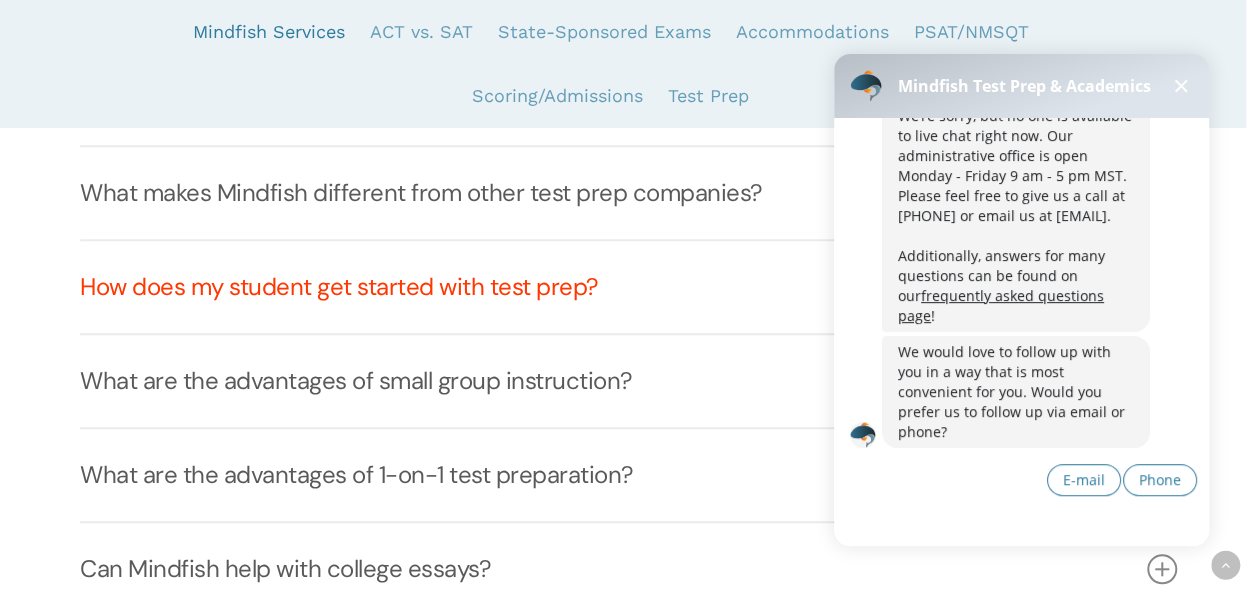 click on "How does my student get started with test prep?" at bounding box center (628, 287) 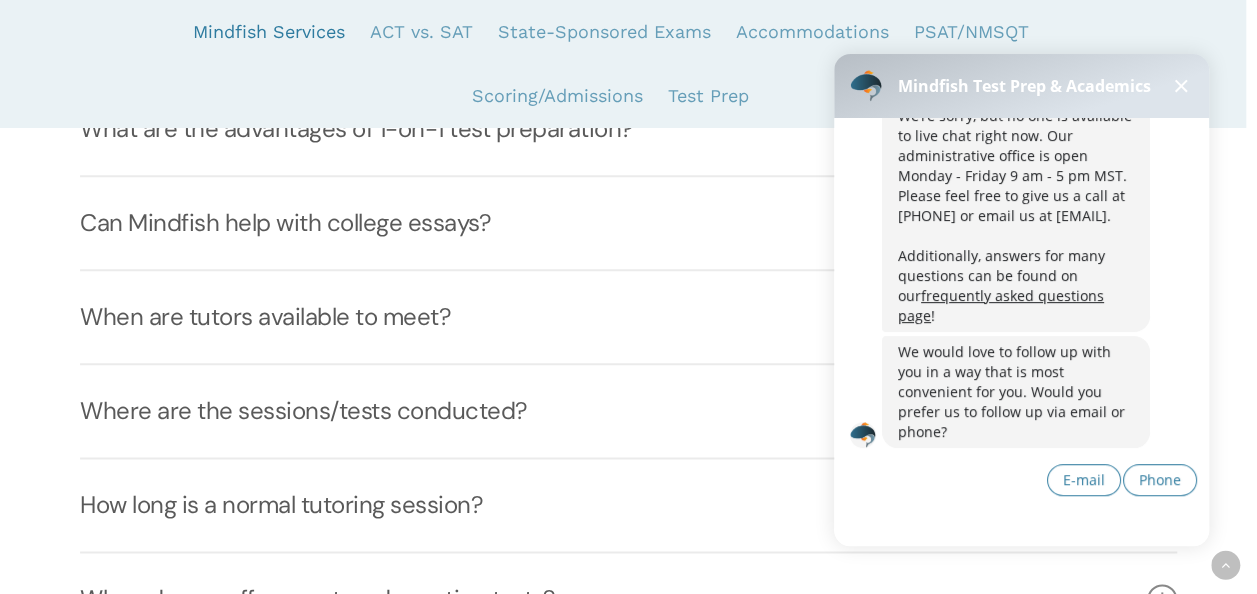 scroll, scrollTop: 1048, scrollLeft: 0, axis: vertical 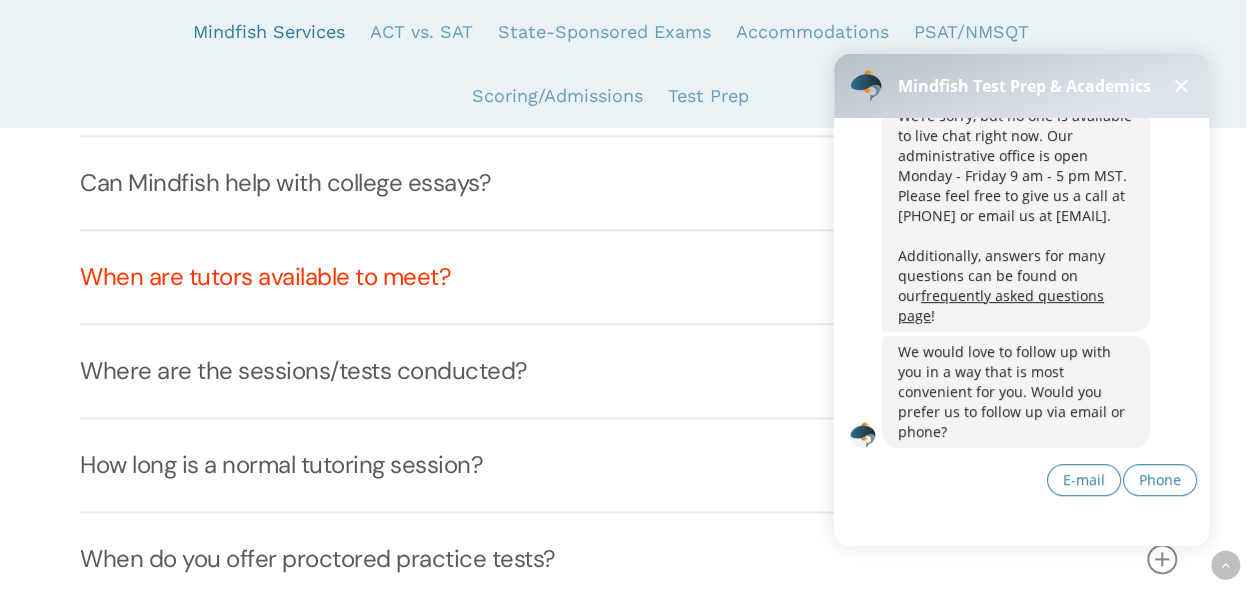 click on "When are tutors available to meet?" at bounding box center [628, 277] 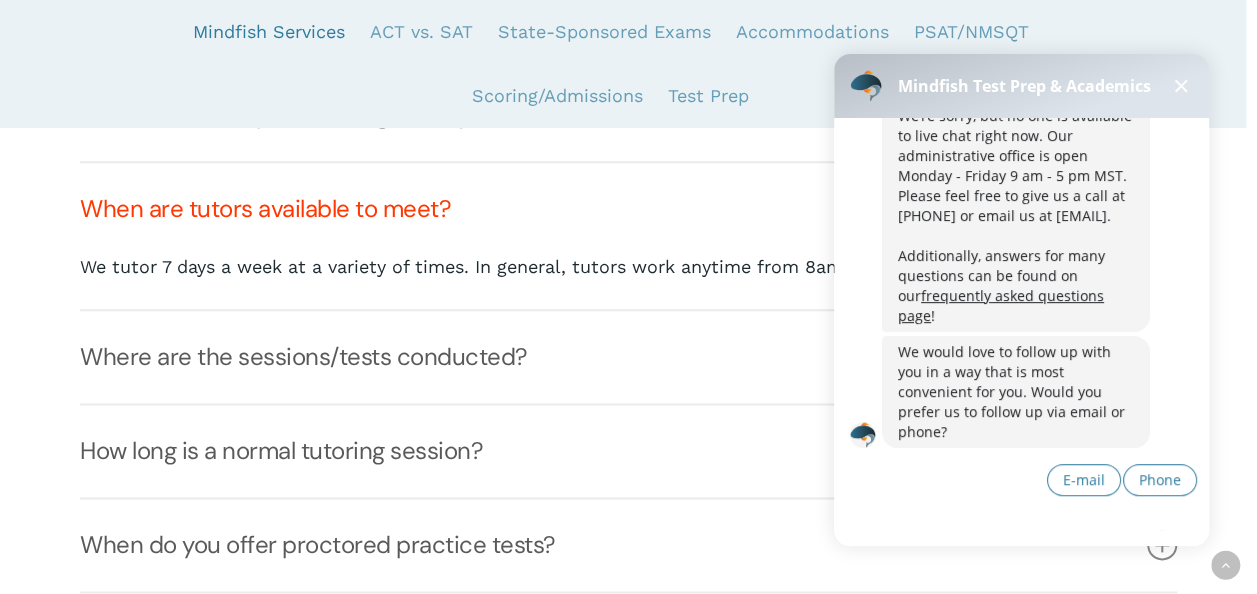scroll, scrollTop: 1020, scrollLeft: 0, axis: vertical 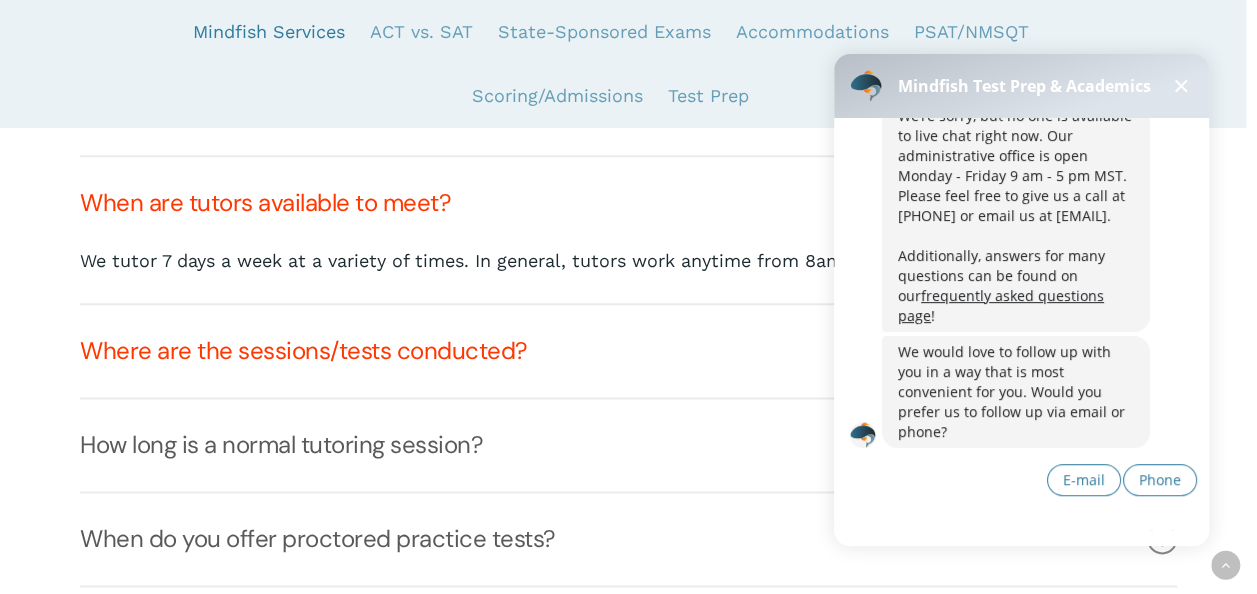 click on "Where are the sessions/tests conducted?" at bounding box center (628, 351) 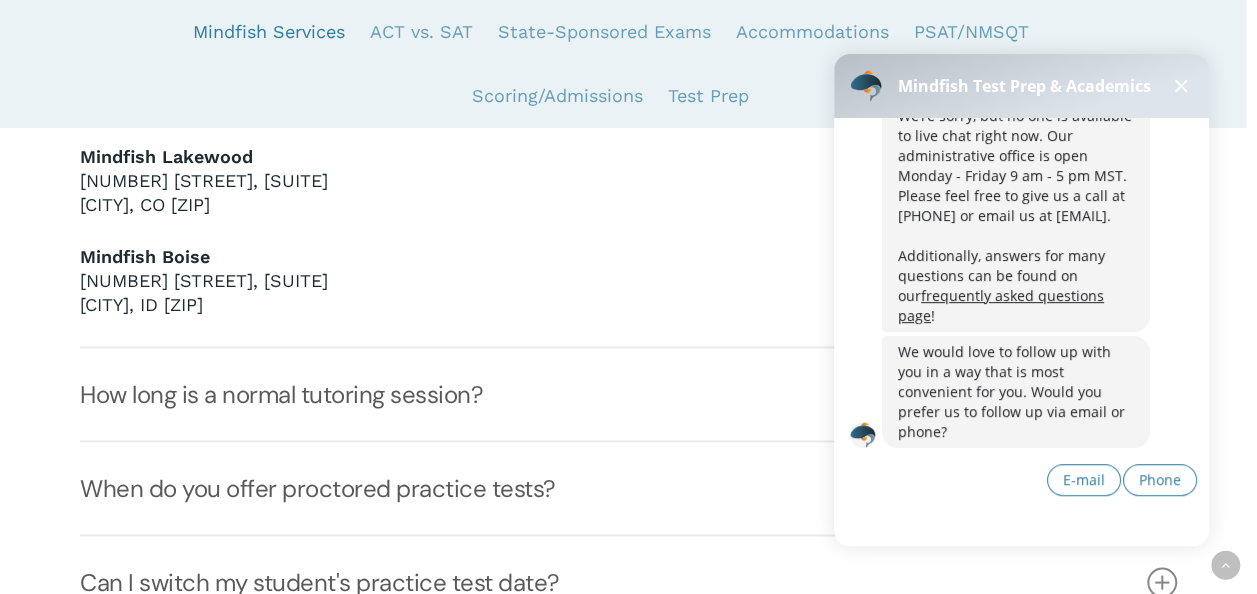 scroll, scrollTop: 1775, scrollLeft: 0, axis: vertical 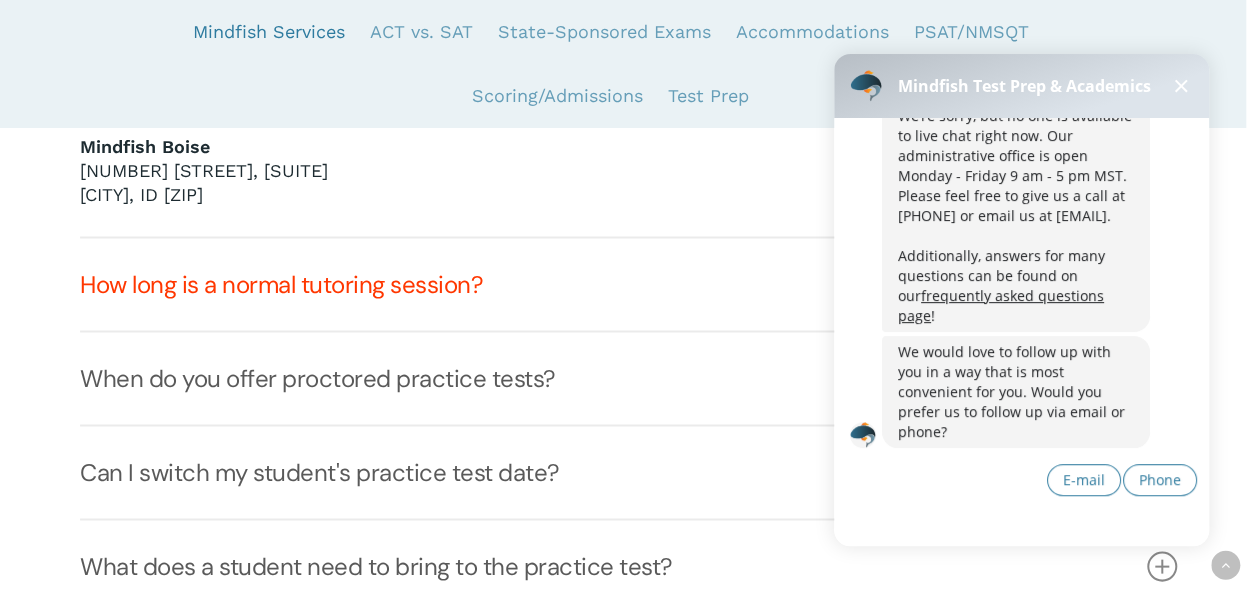 click on "How long is a normal tutoring session?" at bounding box center [628, 284] 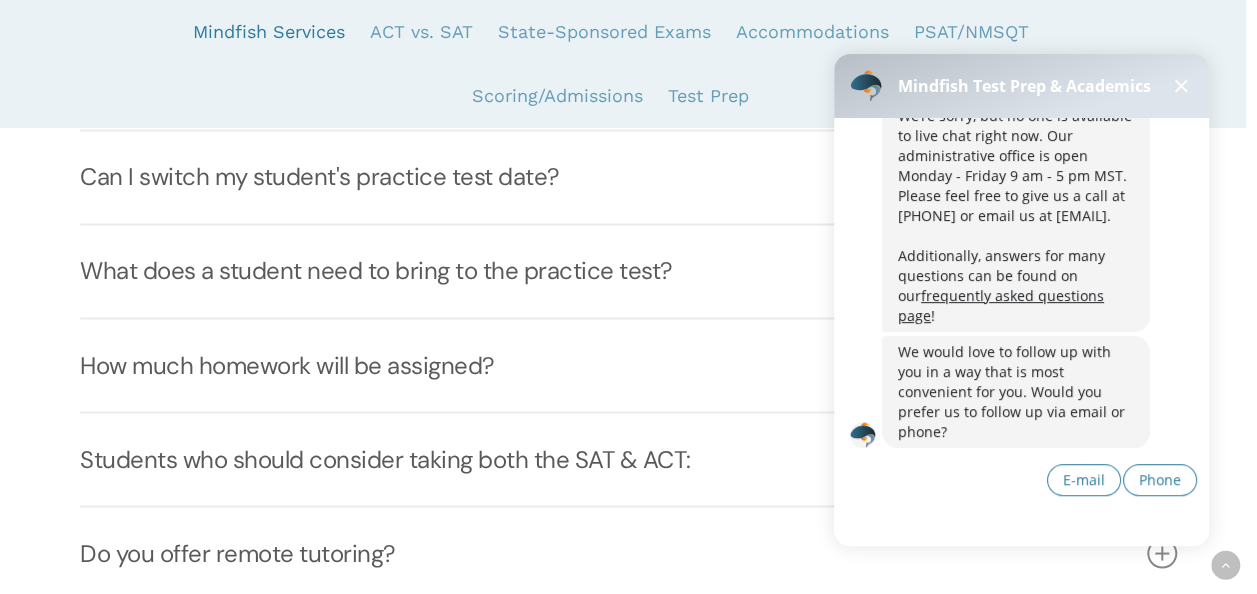 scroll, scrollTop: 1549, scrollLeft: 0, axis: vertical 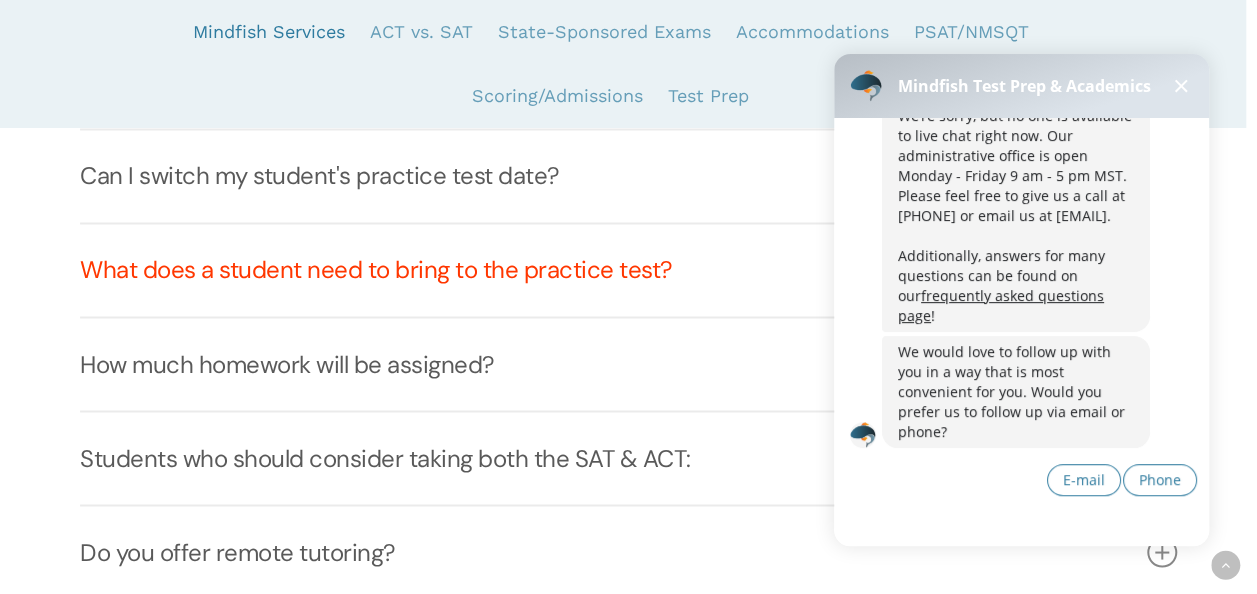 click on "What does a student need to bring to the practice test?" at bounding box center (628, 270) 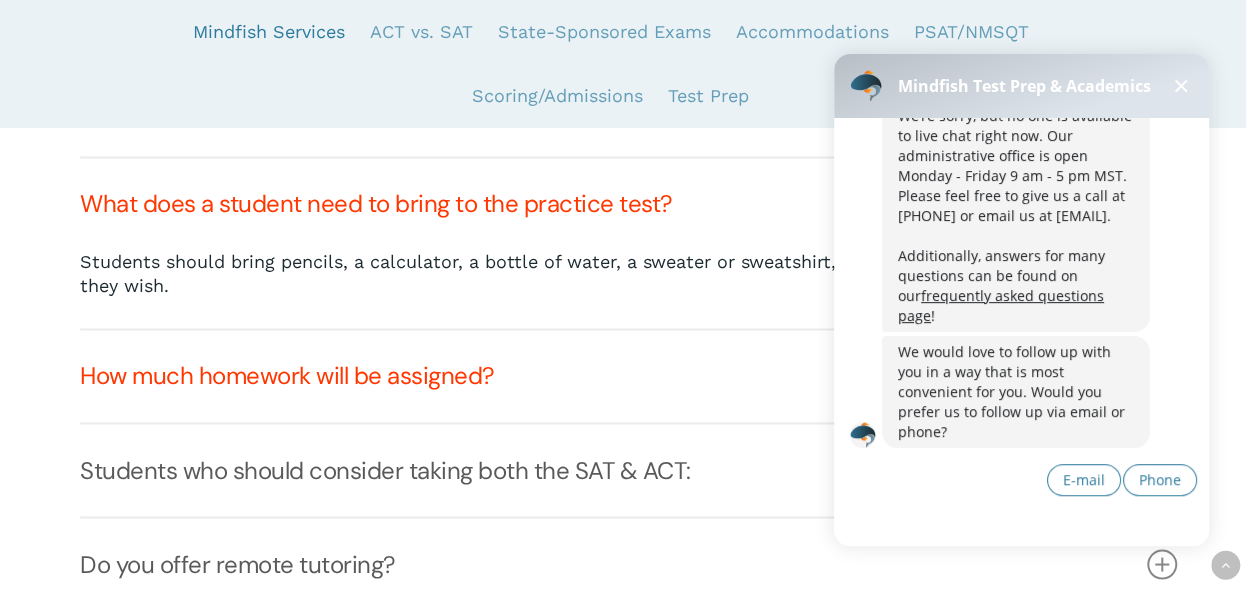 scroll, scrollTop: 1523, scrollLeft: 0, axis: vertical 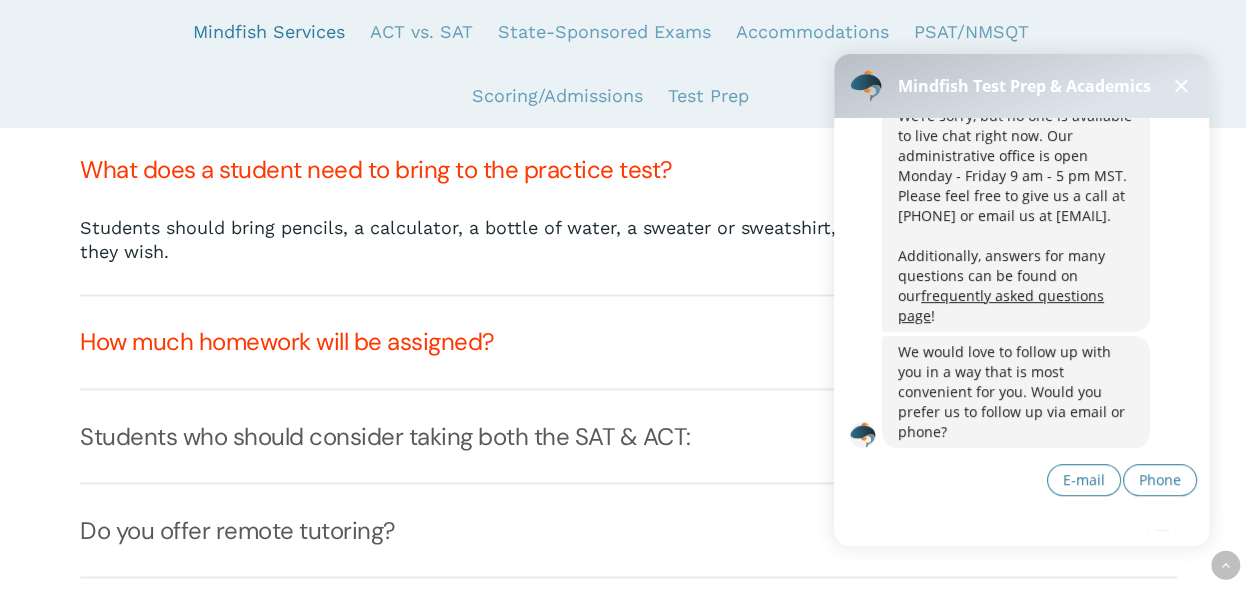 click on "How much homework will be assigned?" at bounding box center (628, 342) 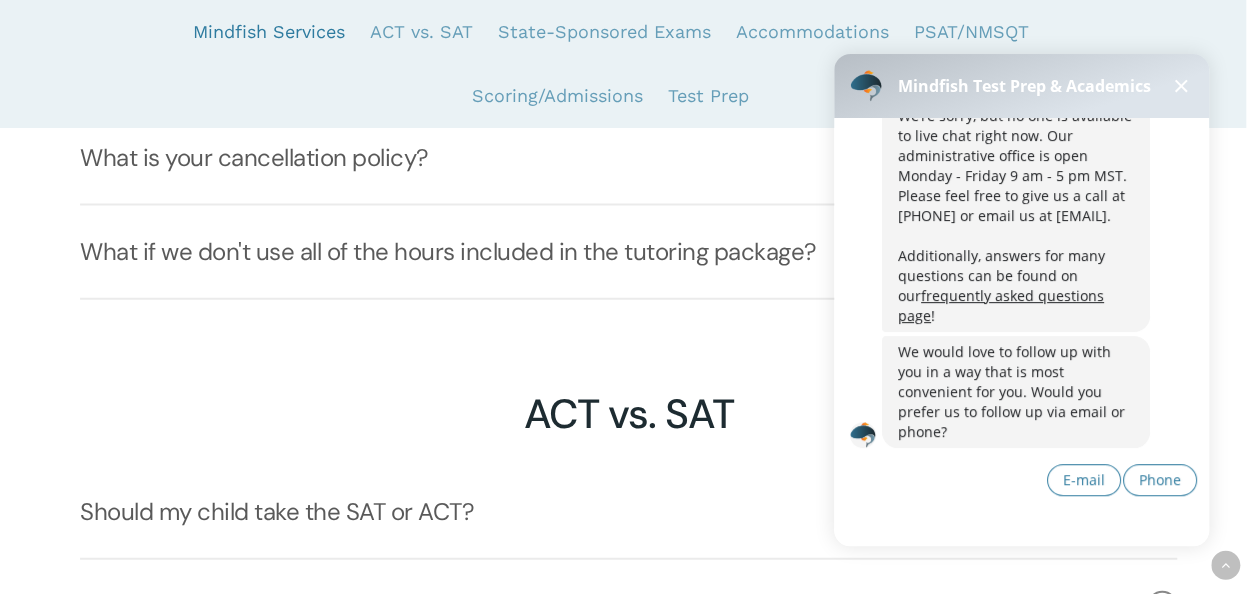 scroll, scrollTop: 2132, scrollLeft: 0, axis: vertical 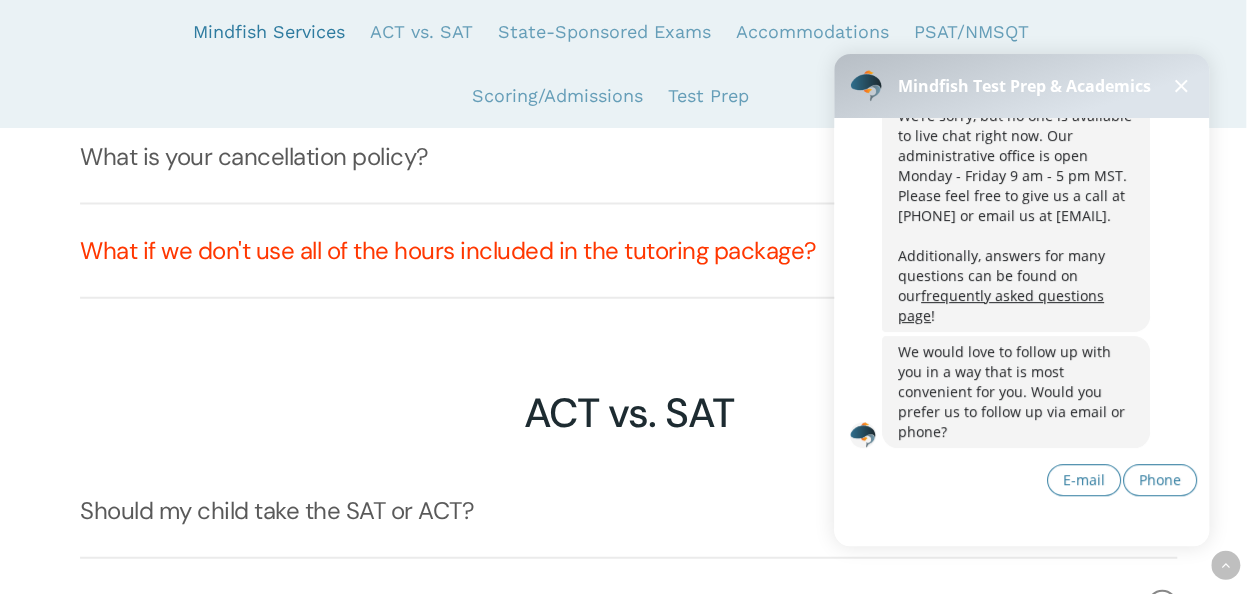 click on "What if we don't use all of the hours included in the tutoring package?" at bounding box center [628, 251] 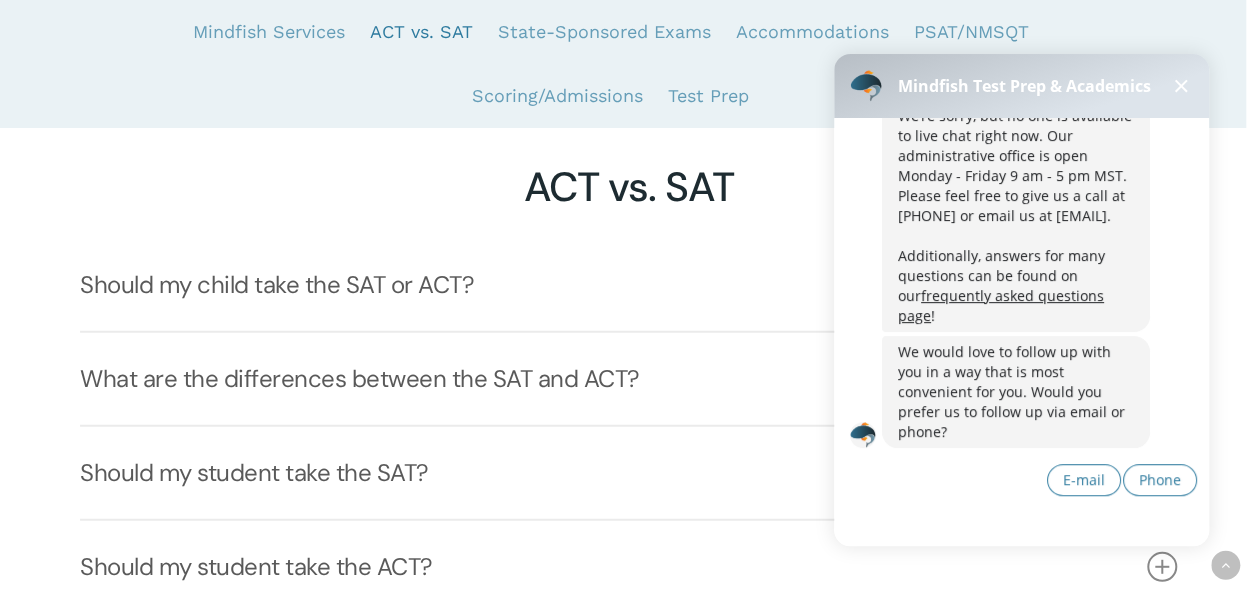 scroll, scrollTop: 2383, scrollLeft: 0, axis: vertical 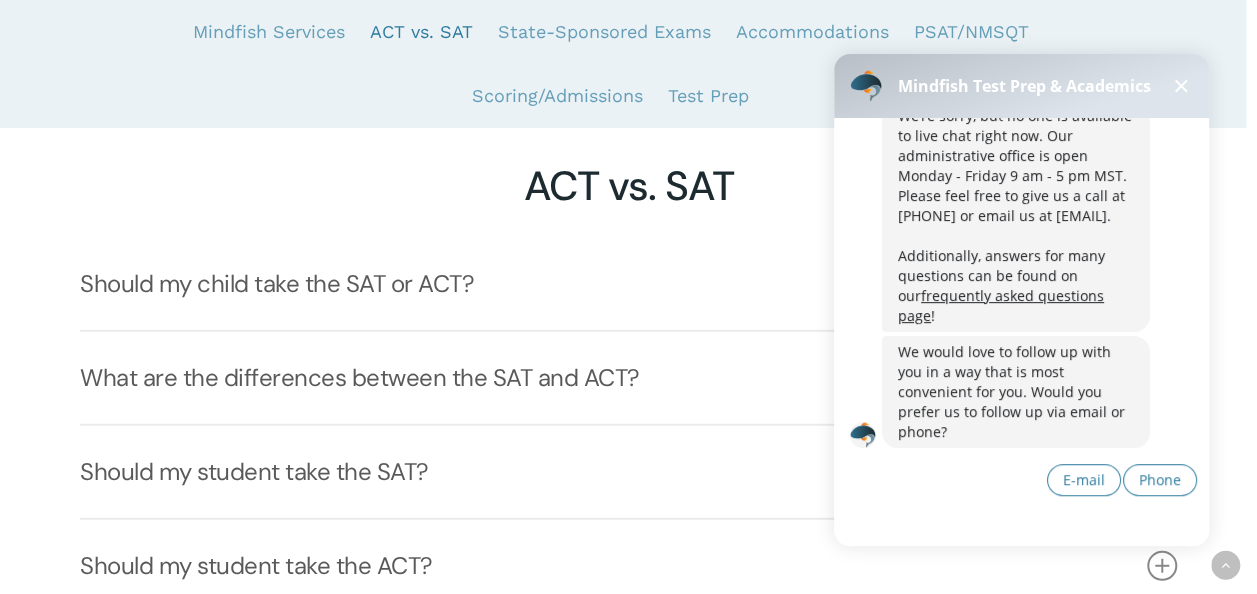 click at bounding box center (1181, 86) 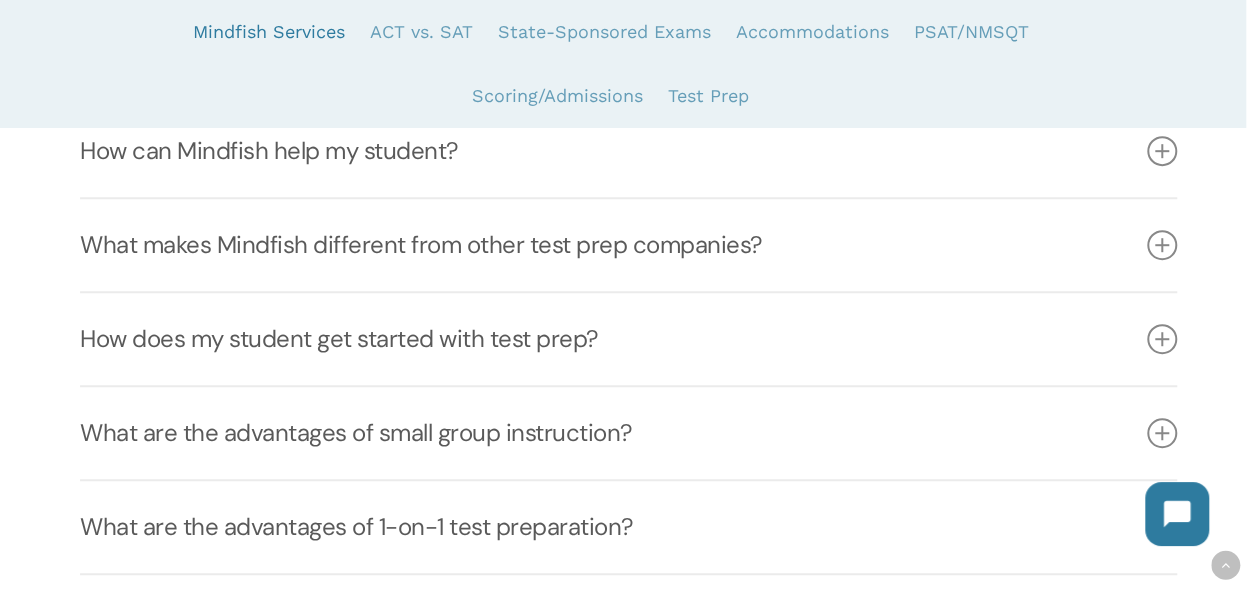 scroll, scrollTop: 0, scrollLeft: 0, axis: both 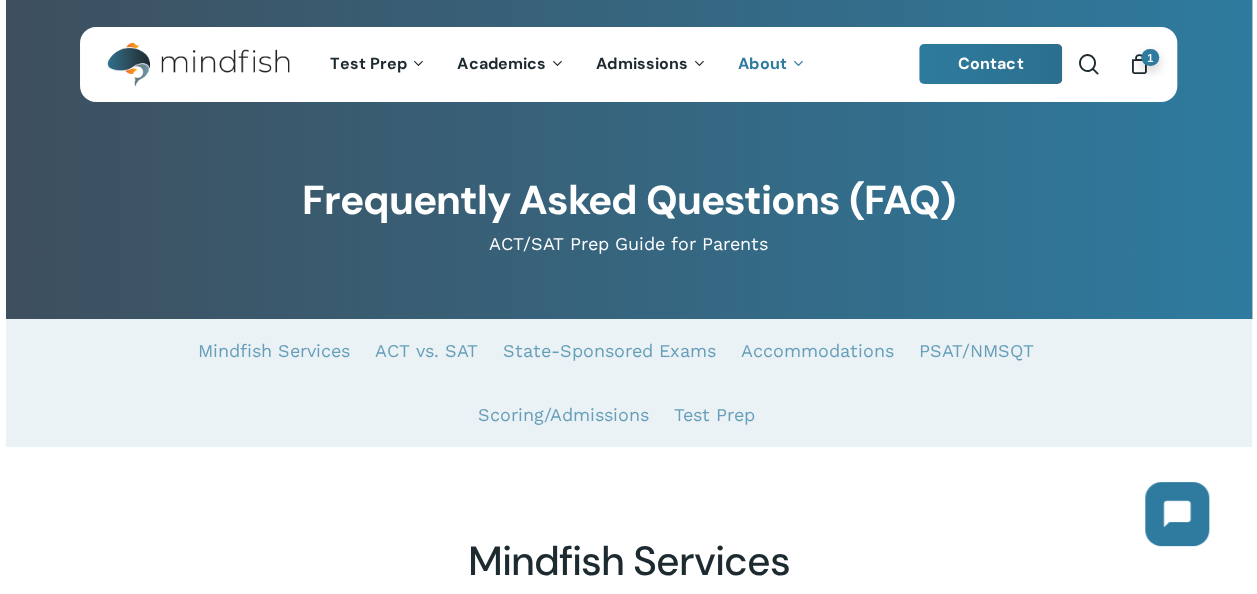 click at bounding box center [1139, 65] 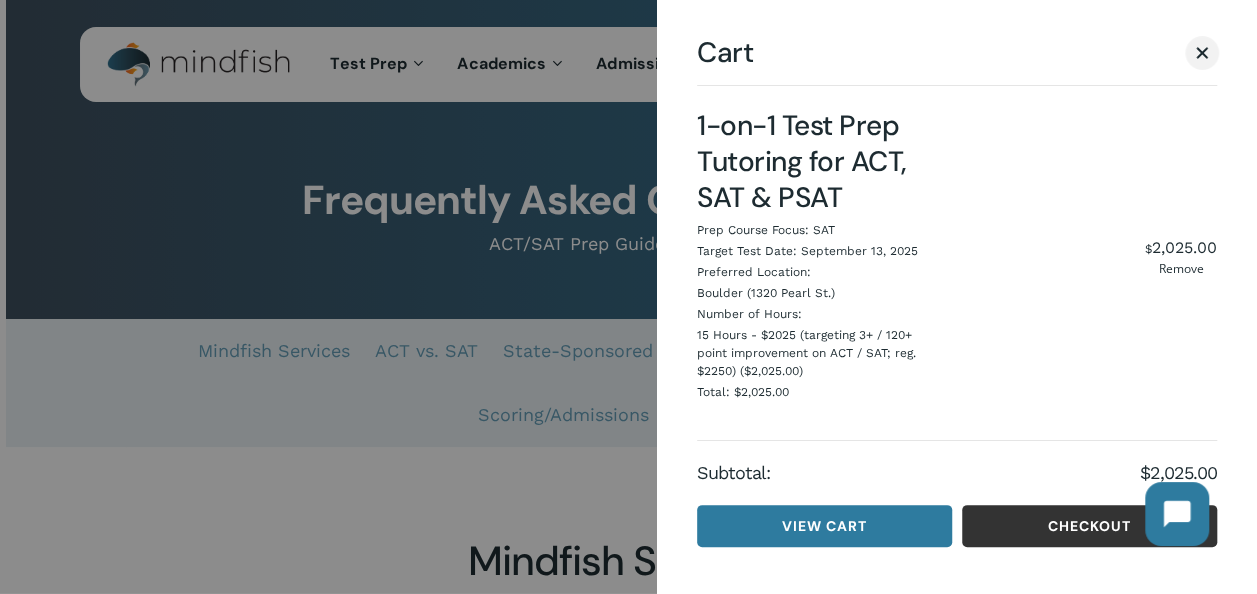 click on "Checkout" at bounding box center [1089, 526] 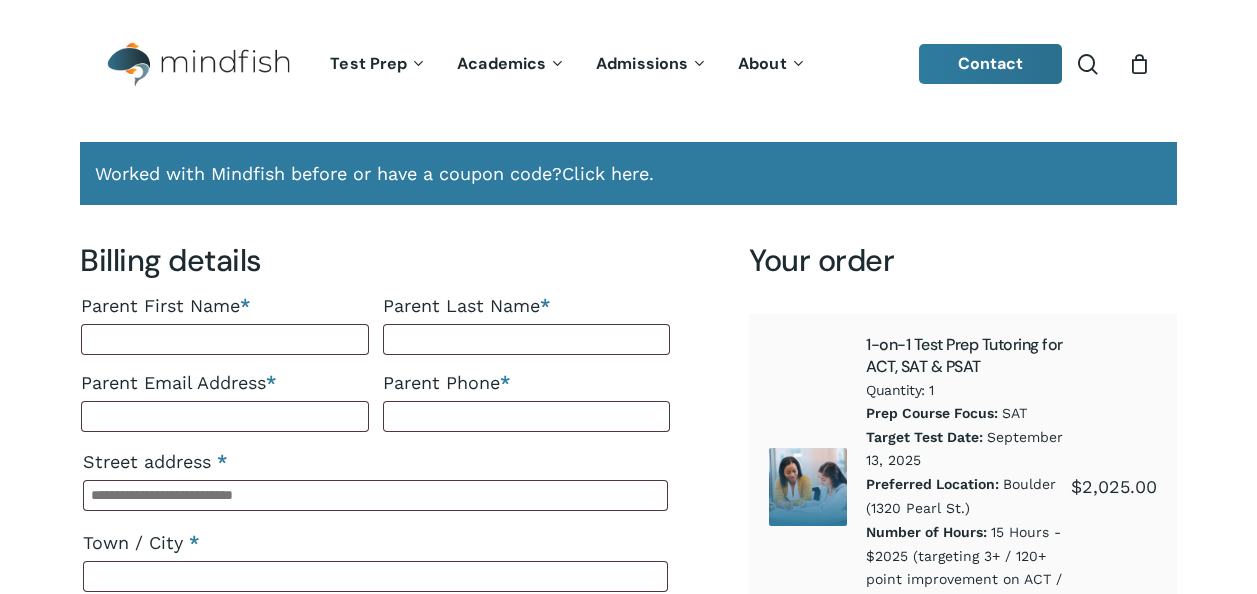 select on "**" 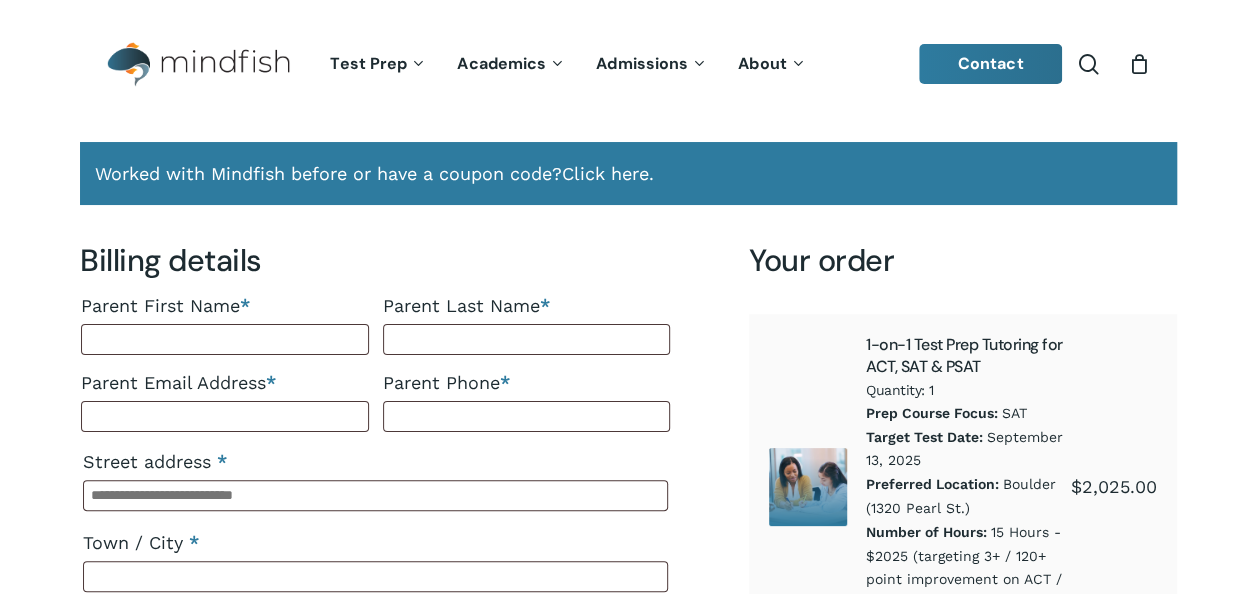 scroll, scrollTop: 0, scrollLeft: 0, axis: both 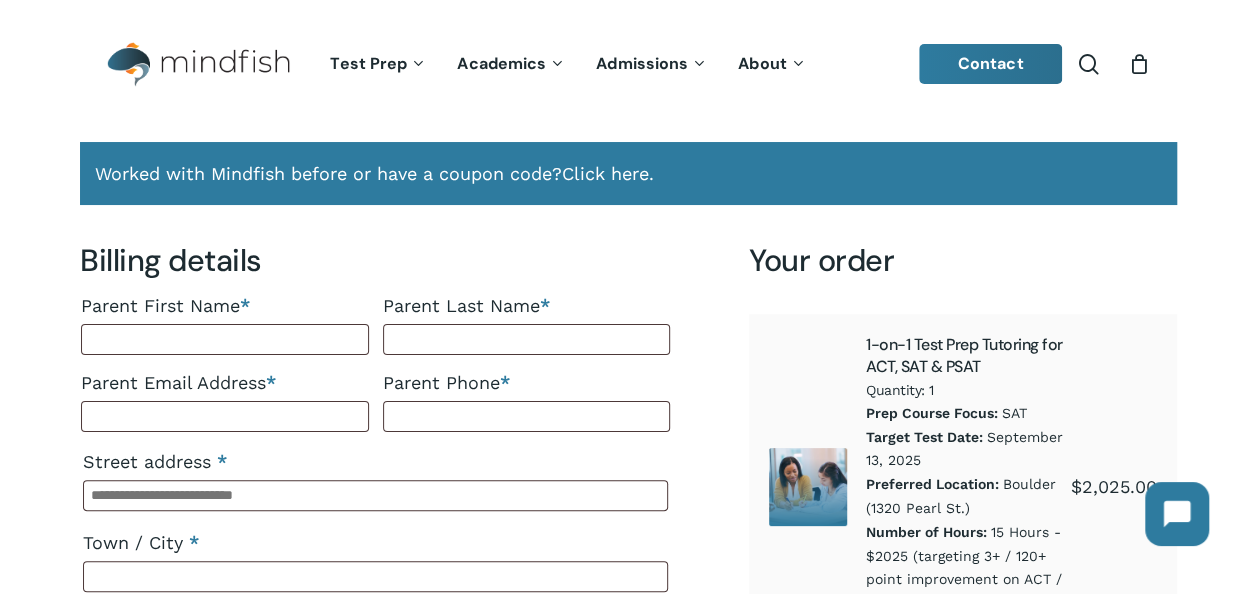 select on "**" 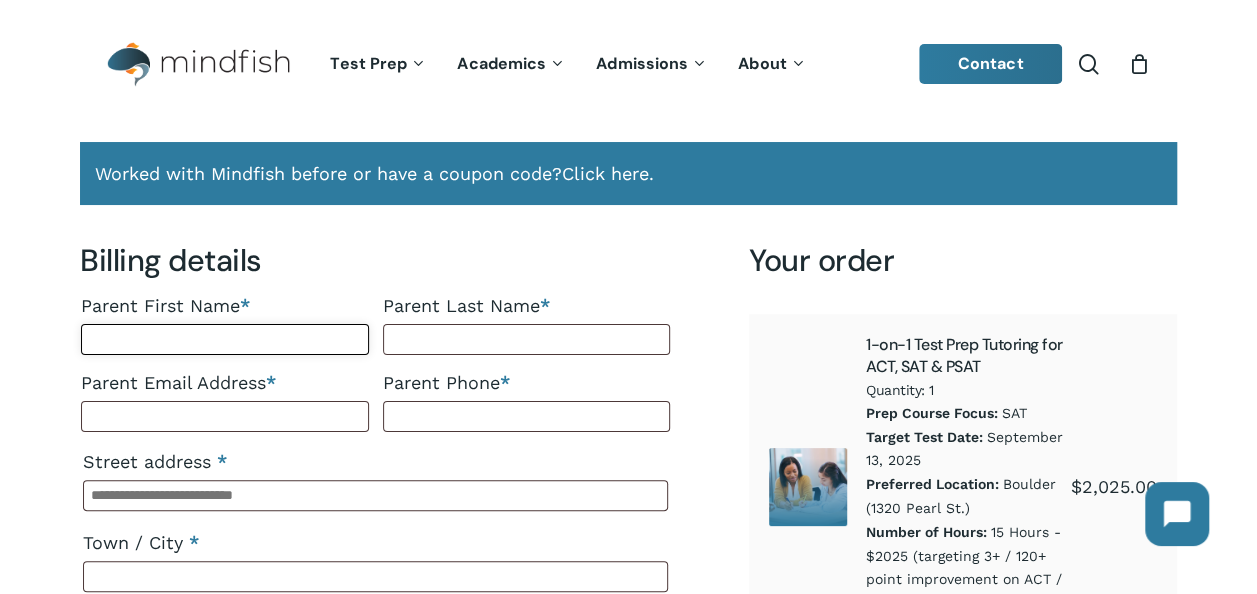 click on "Parent First Name  *" at bounding box center [225, 339] 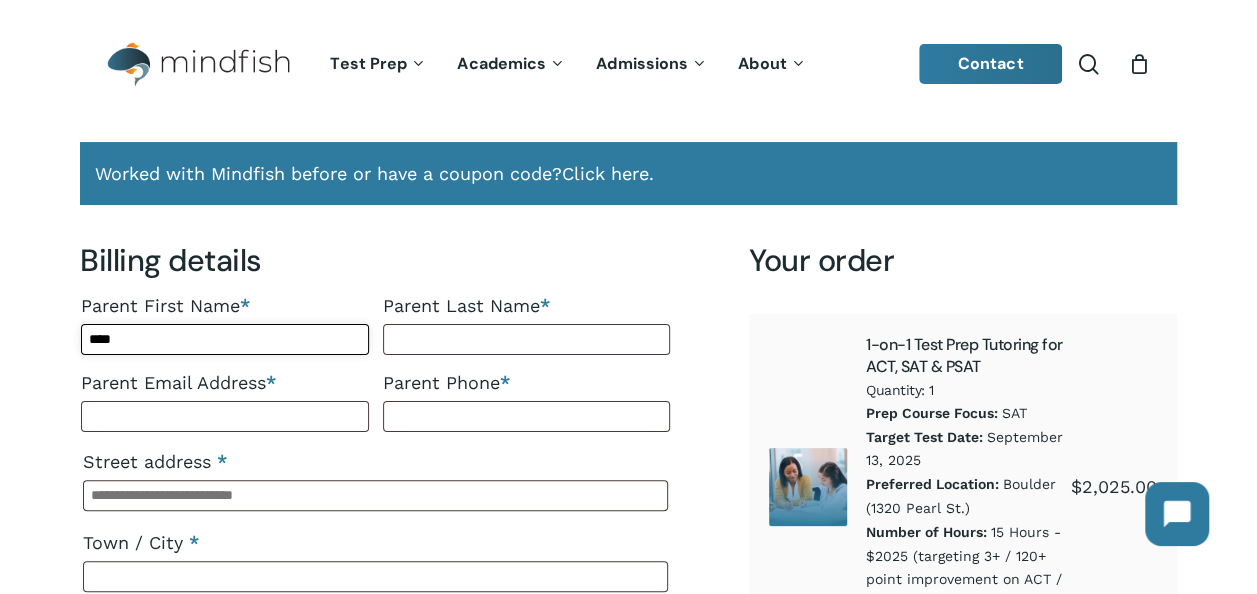 type on "****" 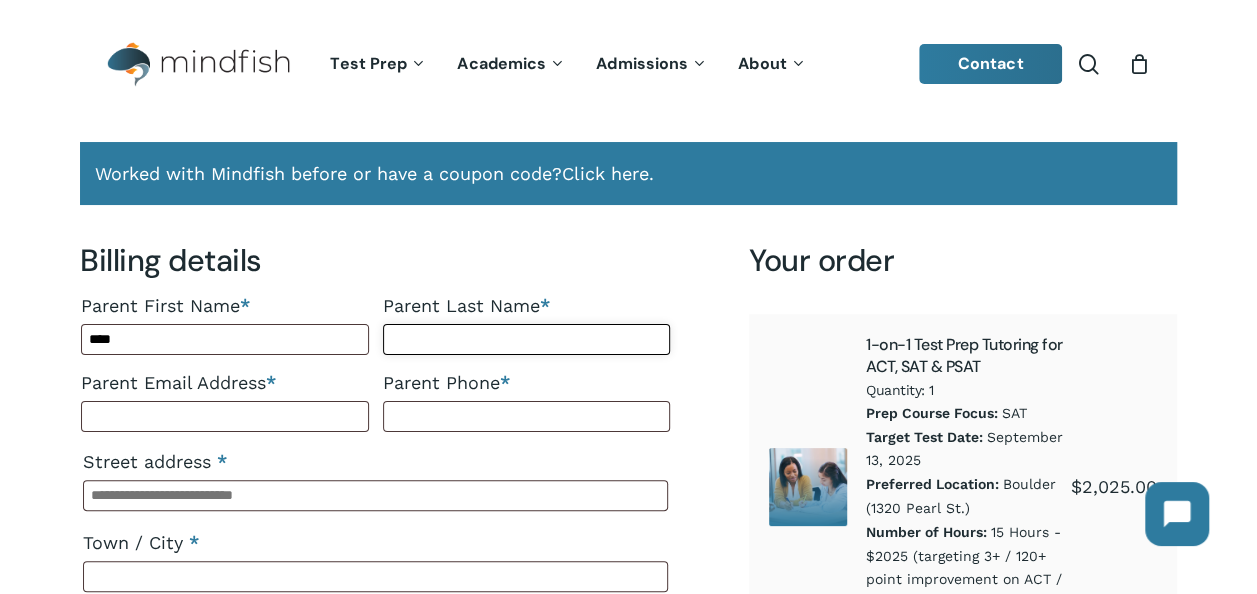 click on "Parent Last Name  *" at bounding box center [527, 339] 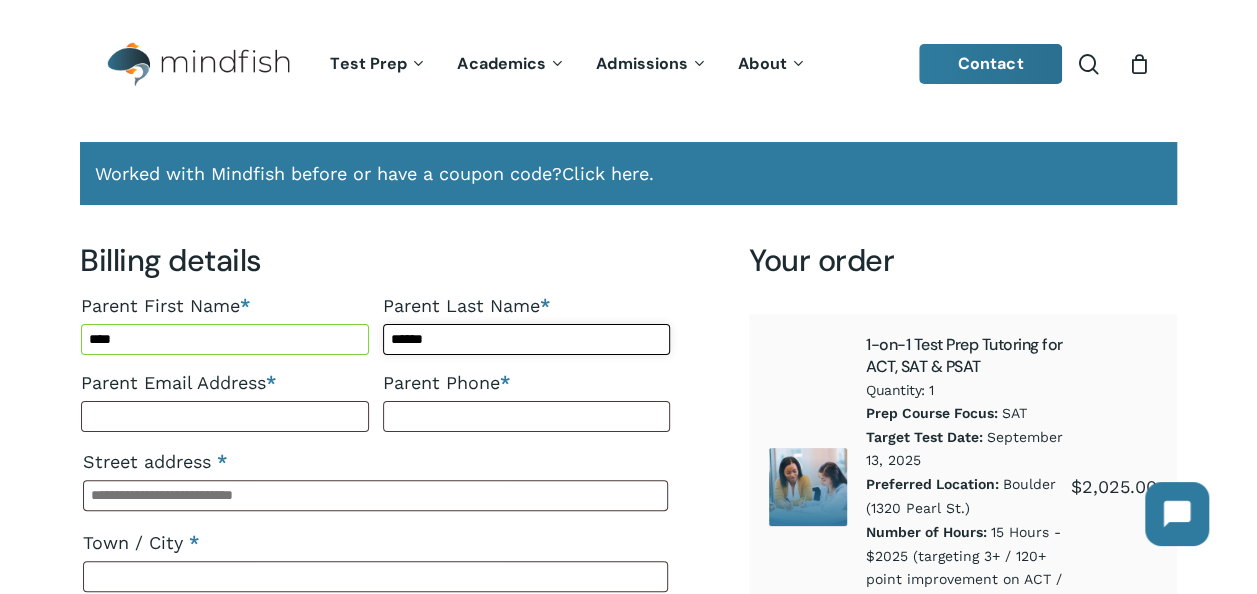 type on "******" 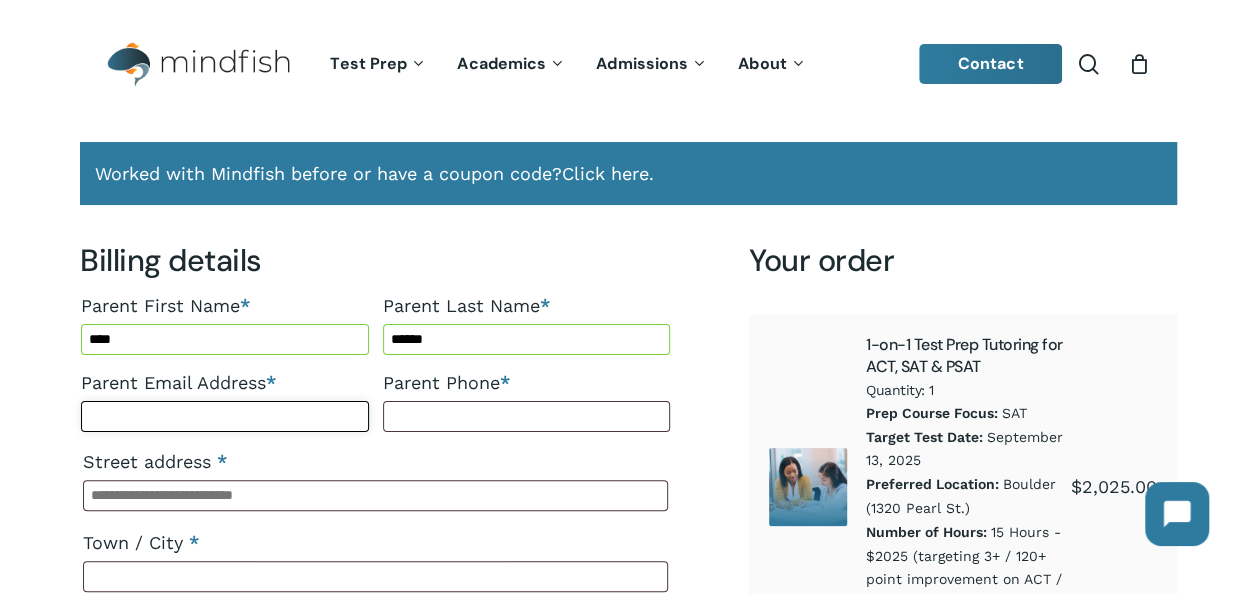 click on "Parent Email Address  *" at bounding box center [225, 416] 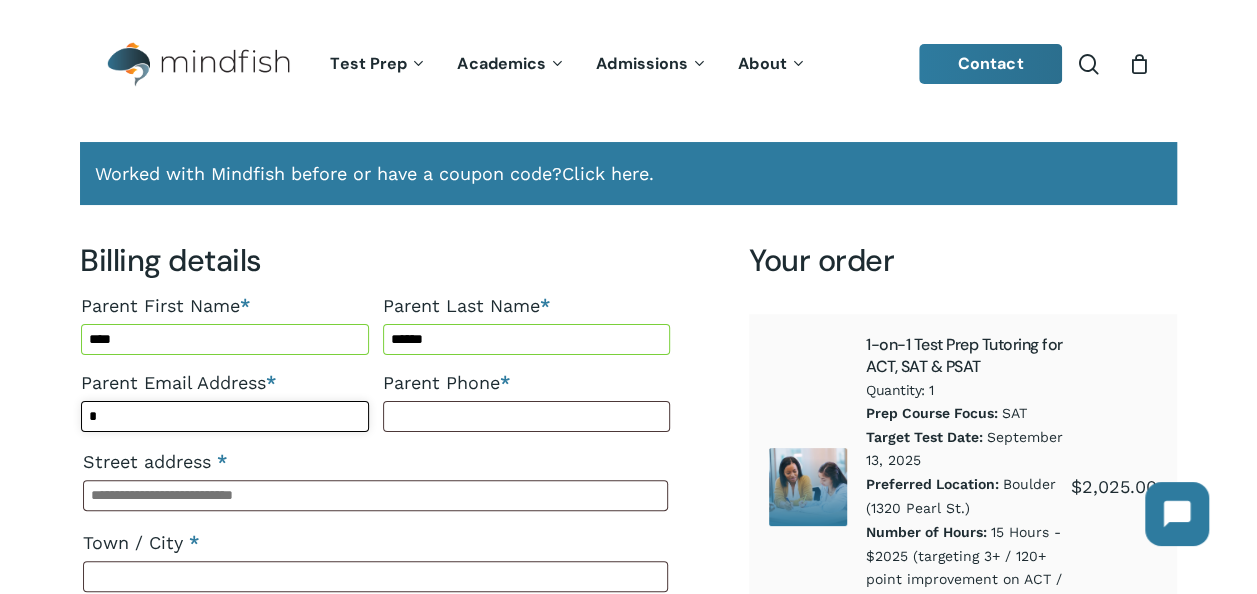 type on "**********" 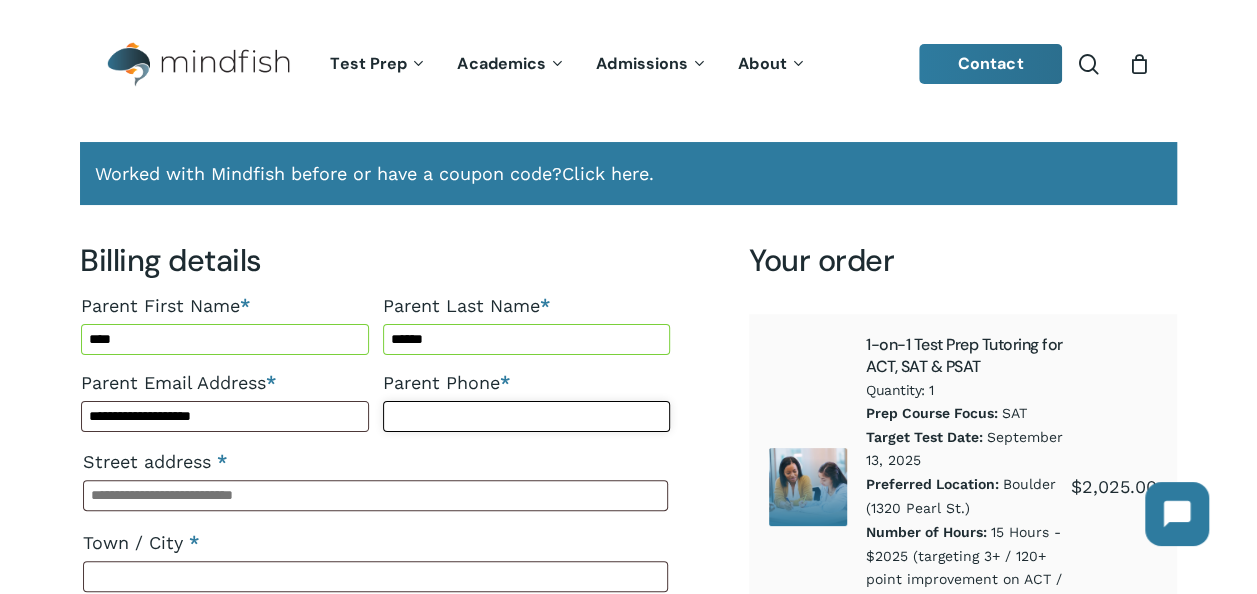 type on "**********" 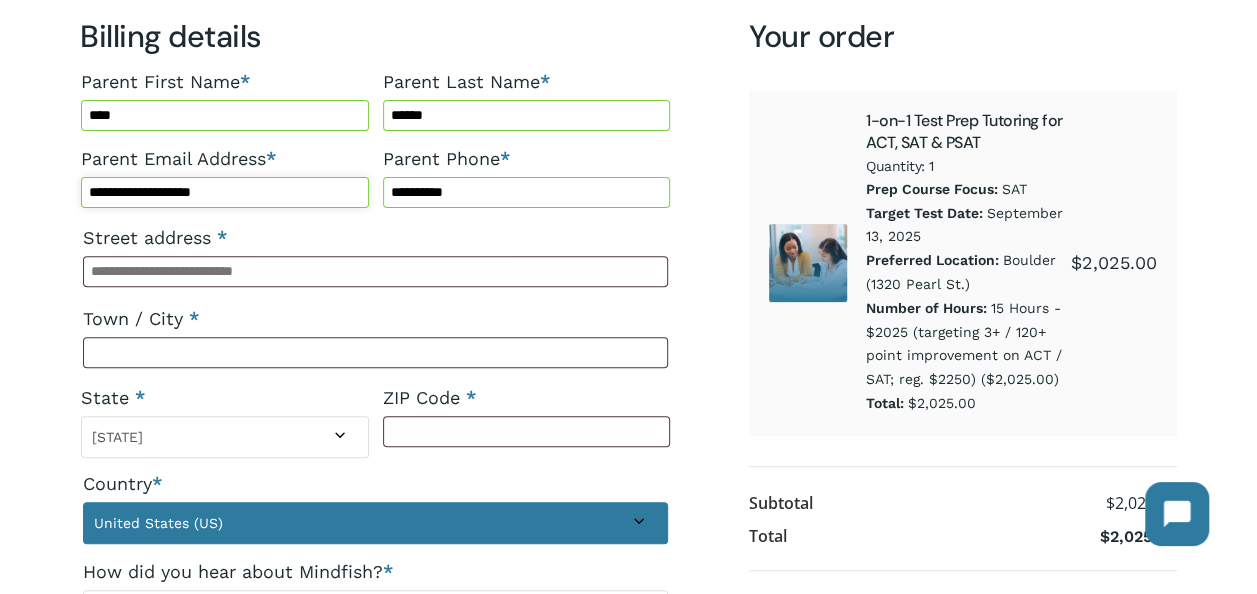 scroll, scrollTop: 223, scrollLeft: 0, axis: vertical 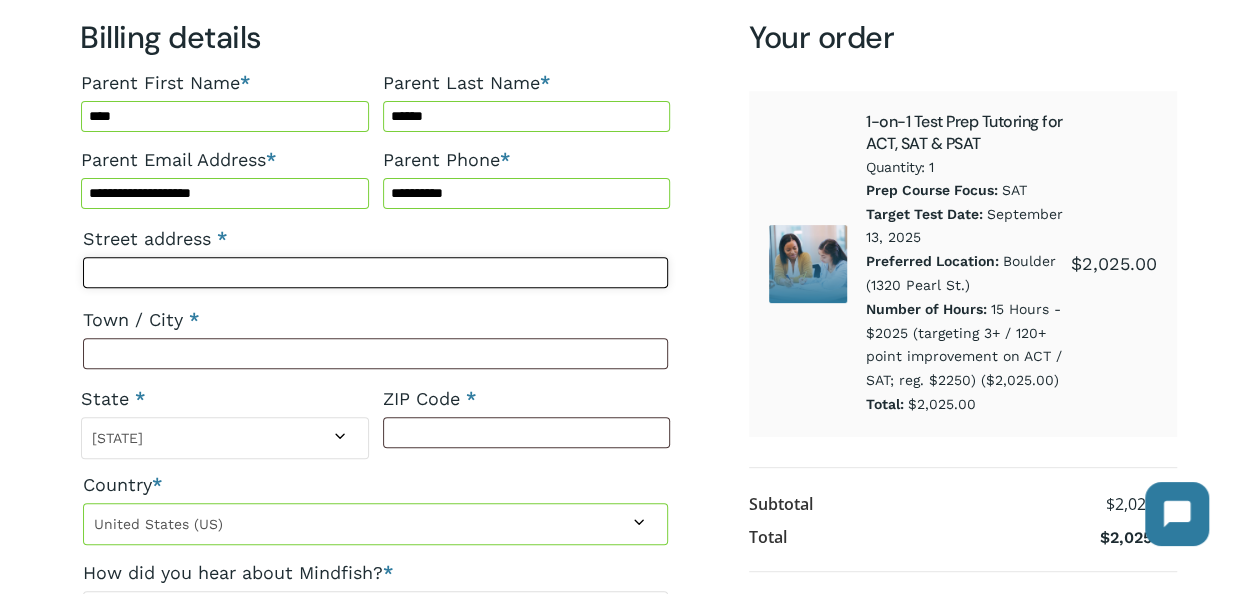 click on "Street address   *" at bounding box center [375, 272] 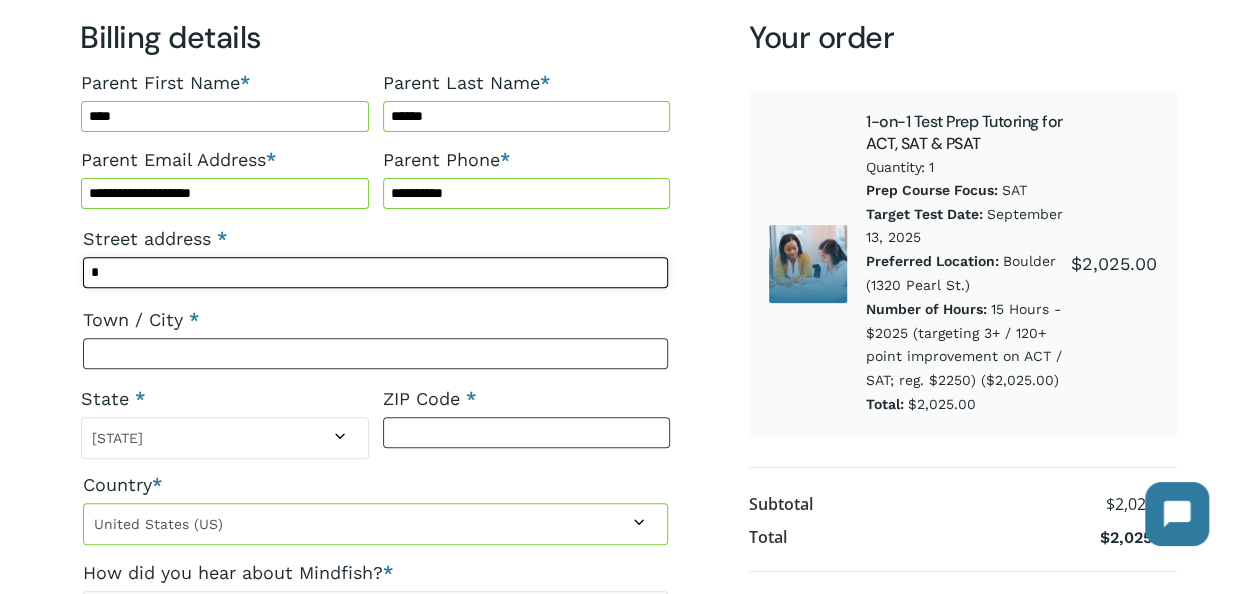type on "**********" 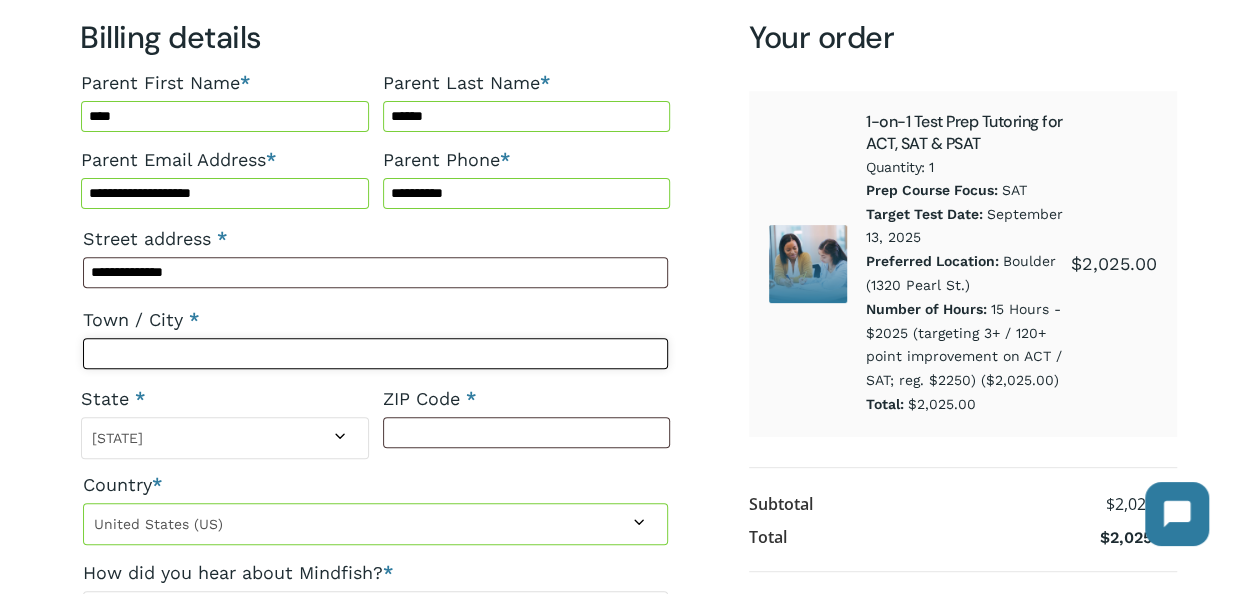 type on "*********" 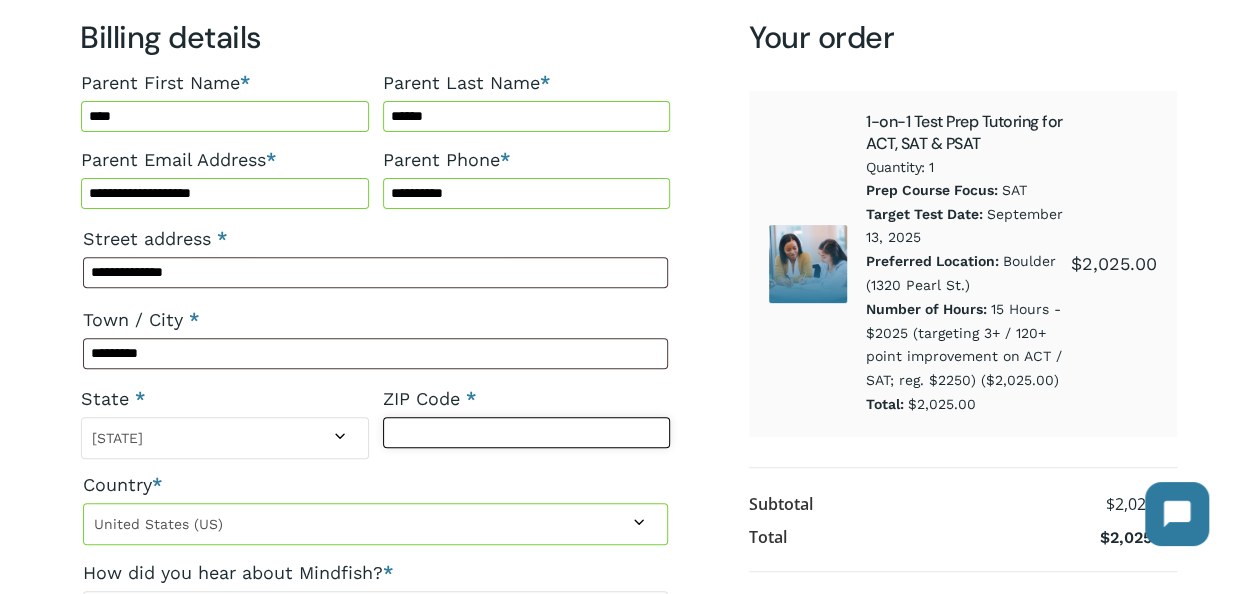 type on "*****" 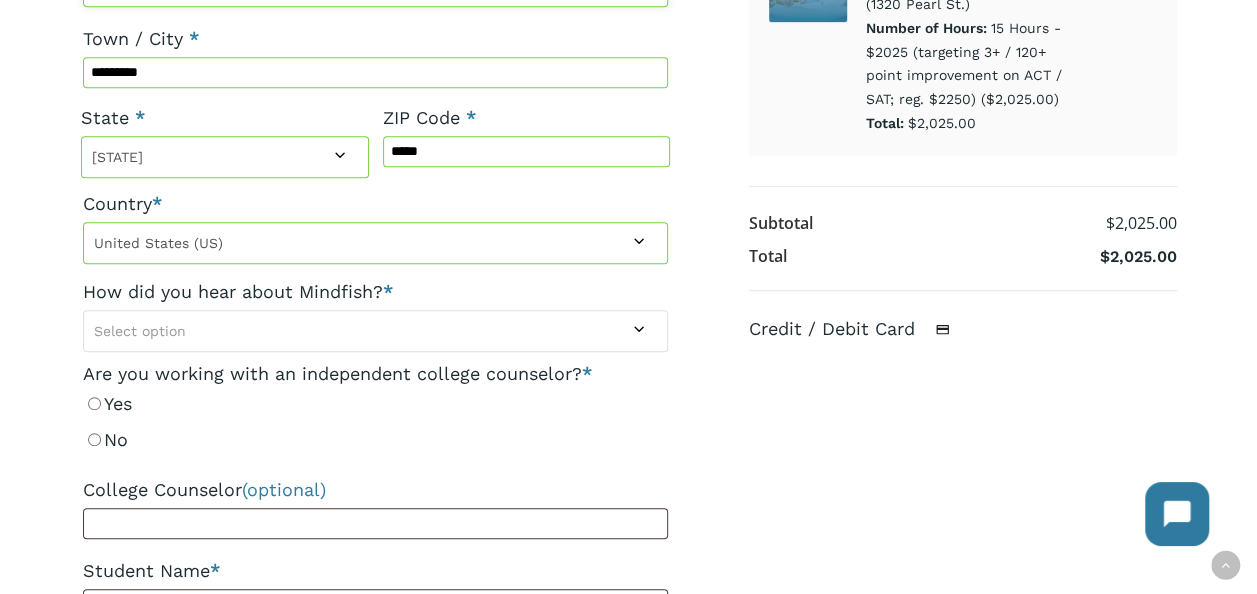 scroll, scrollTop: 505, scrollLeft: 0, axis: vertical 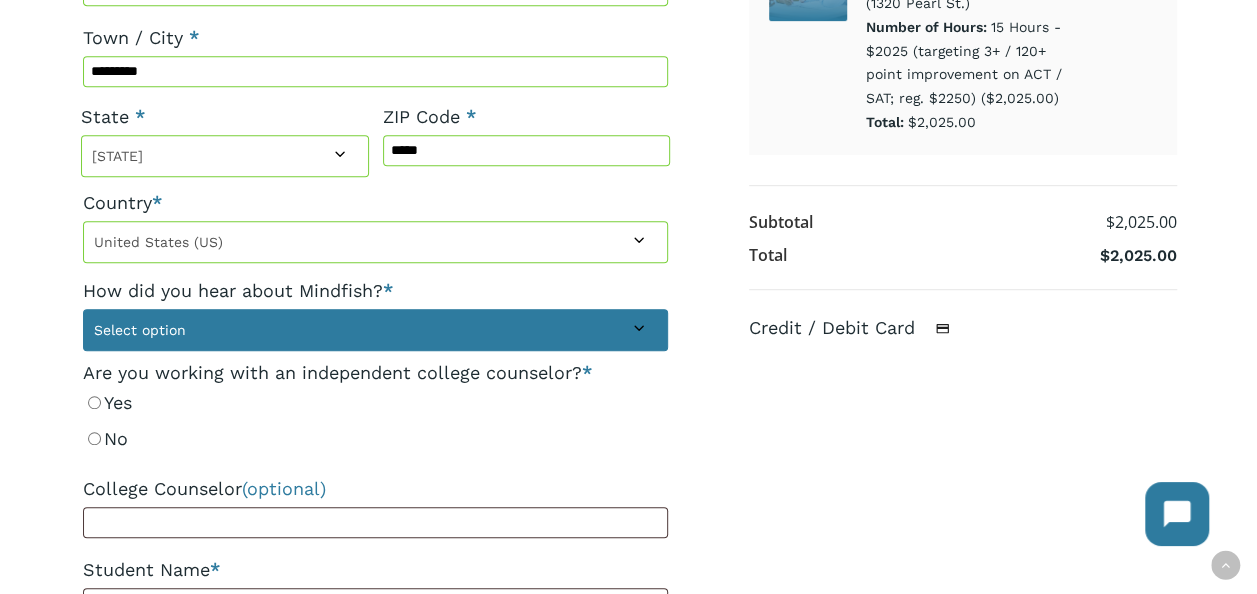 click on "Select option" at bounding box center [375, 330] 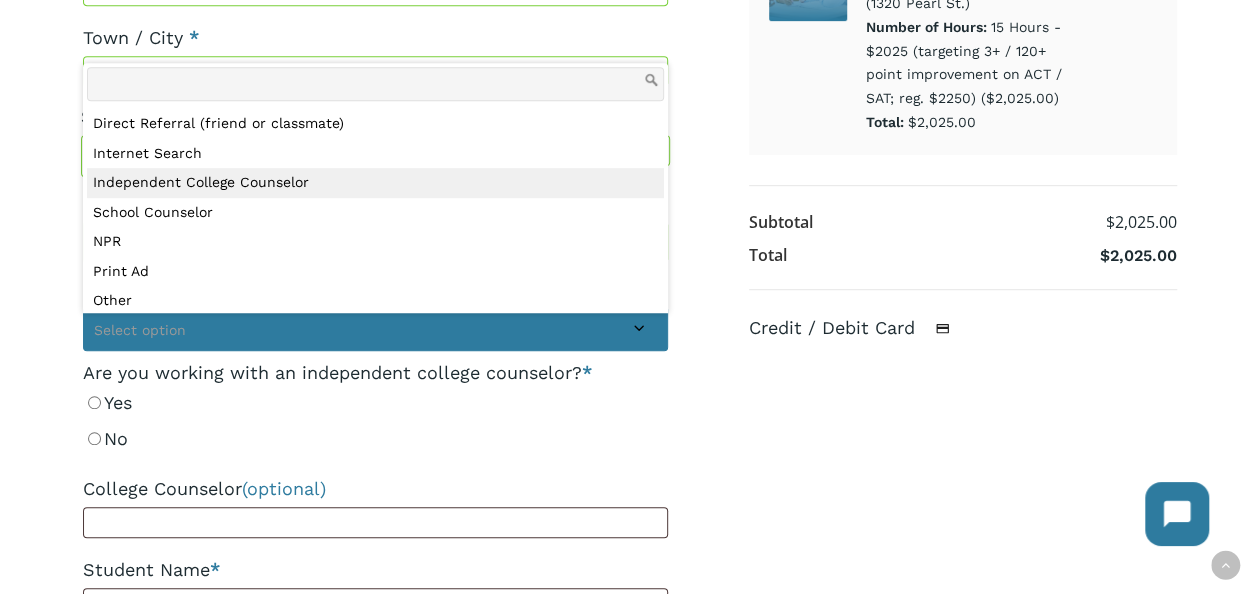 select on "**********" 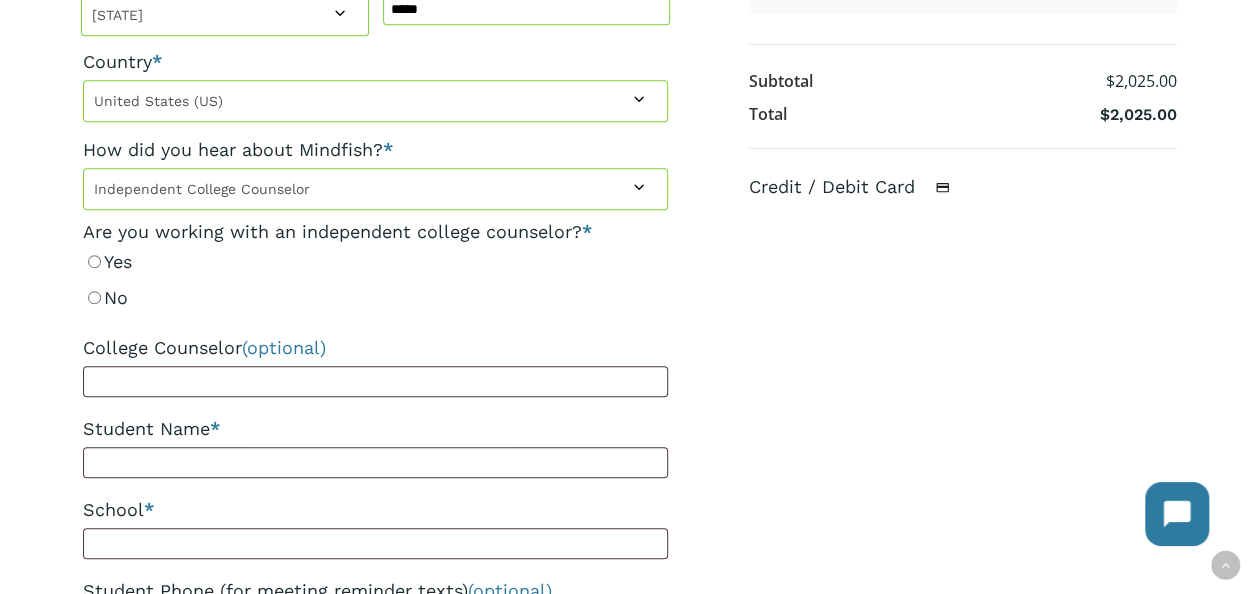 scroll, scrollTop: 647, scrollLeft: 0, axis: vertical 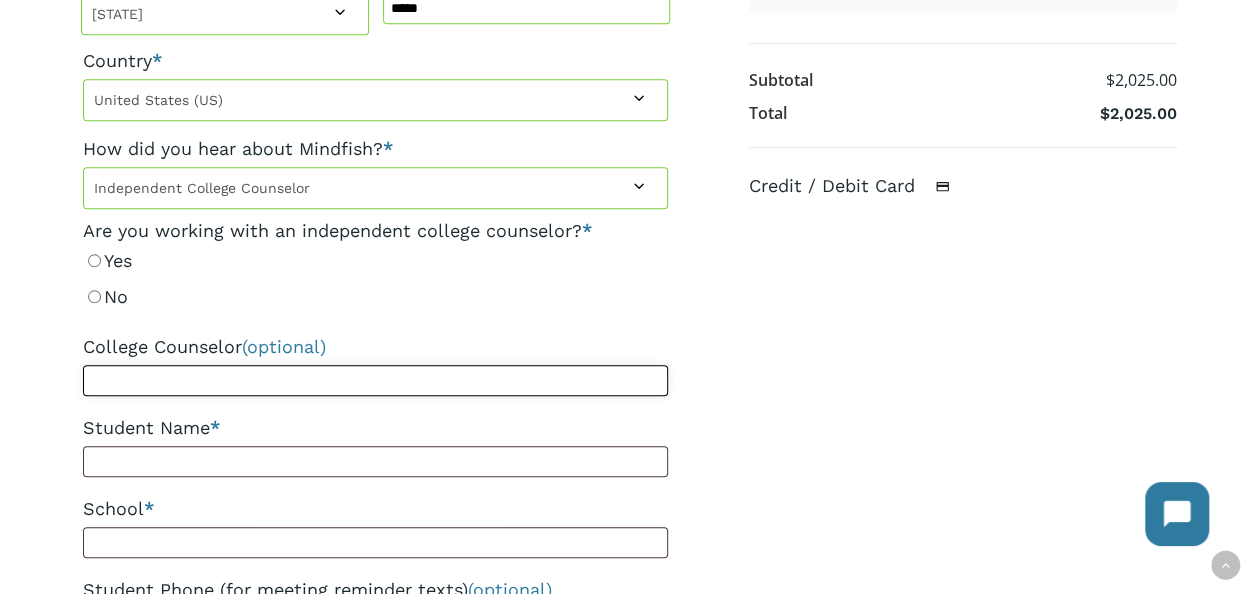 click on "College Counselor  (optional)" at bounding box center [375, 380] 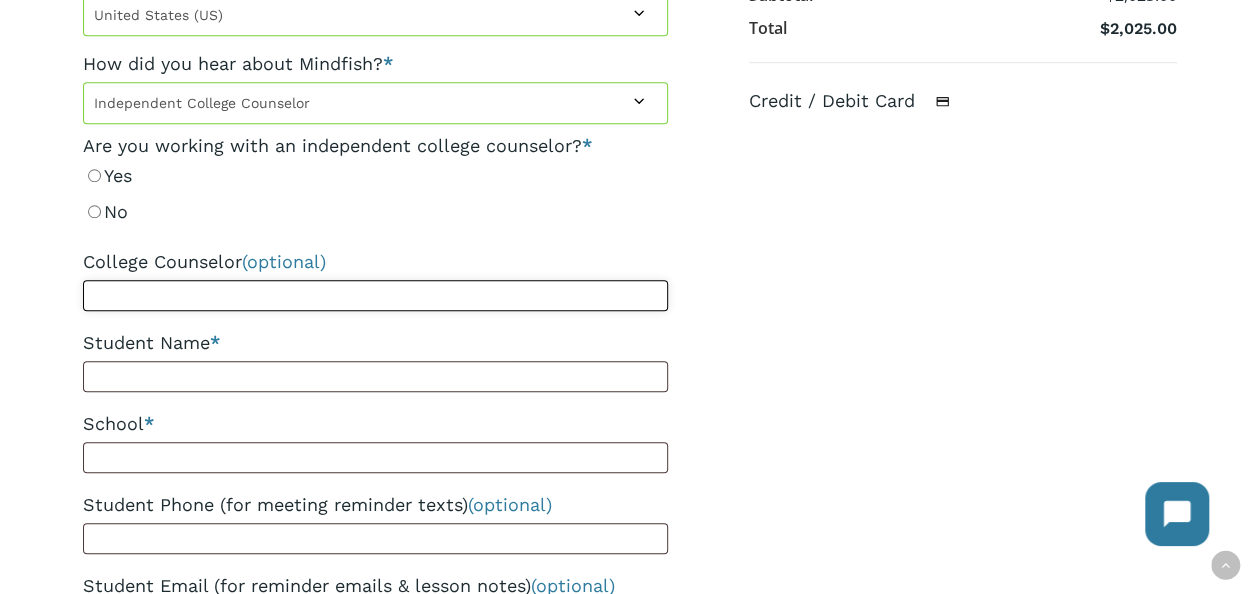 scroll, scrollTop: 733, scrollLeft: 0, axis: vertical 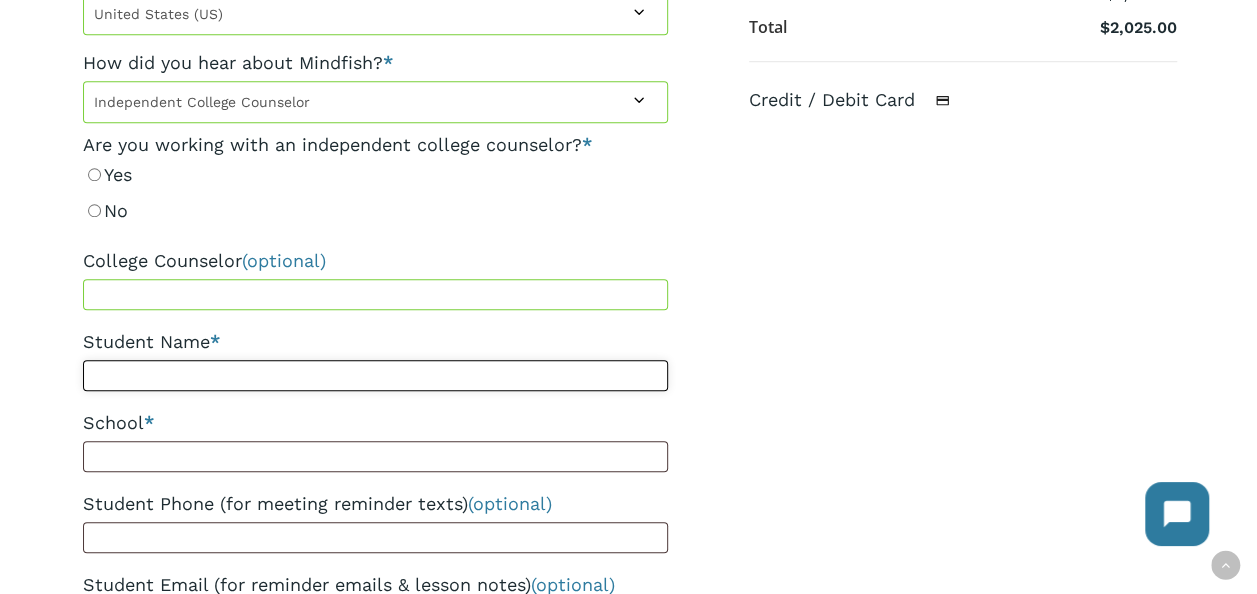 click on "Student Name  *" at bounding box center (375, 375) 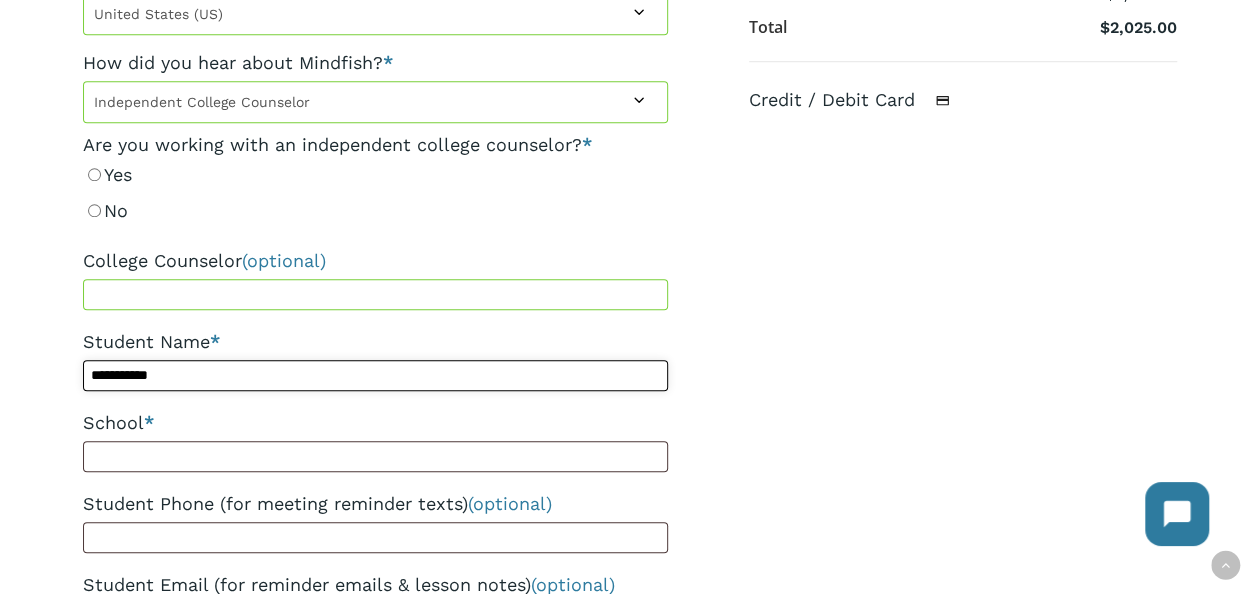 type on "**********" 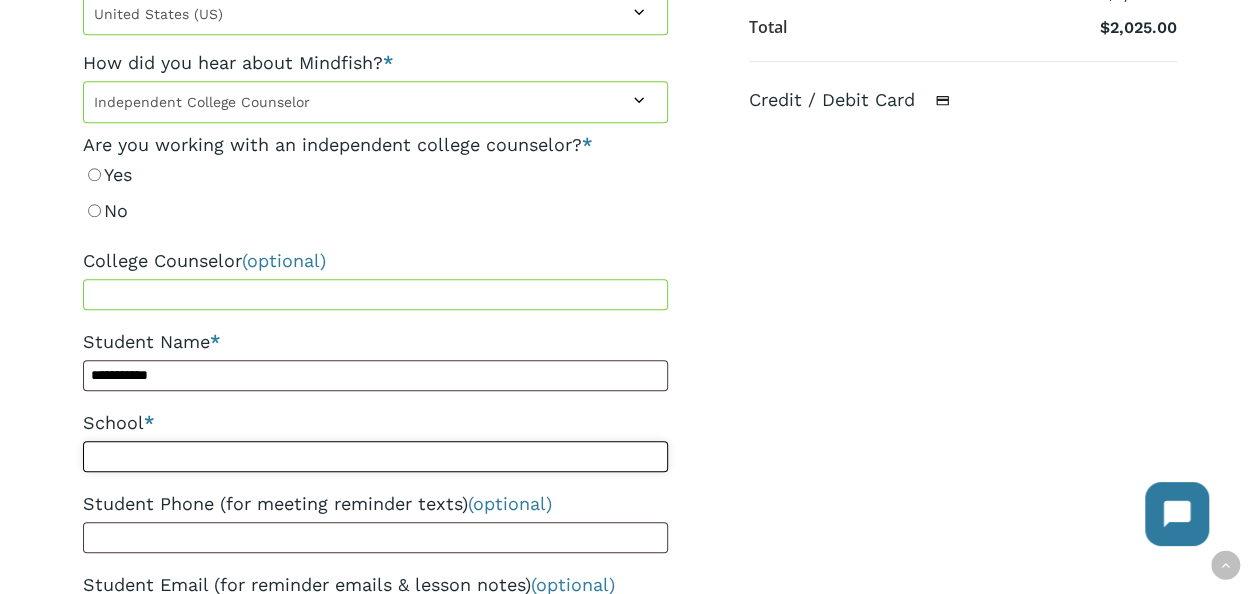 click on "School  *" at bounding box center (375, 456) 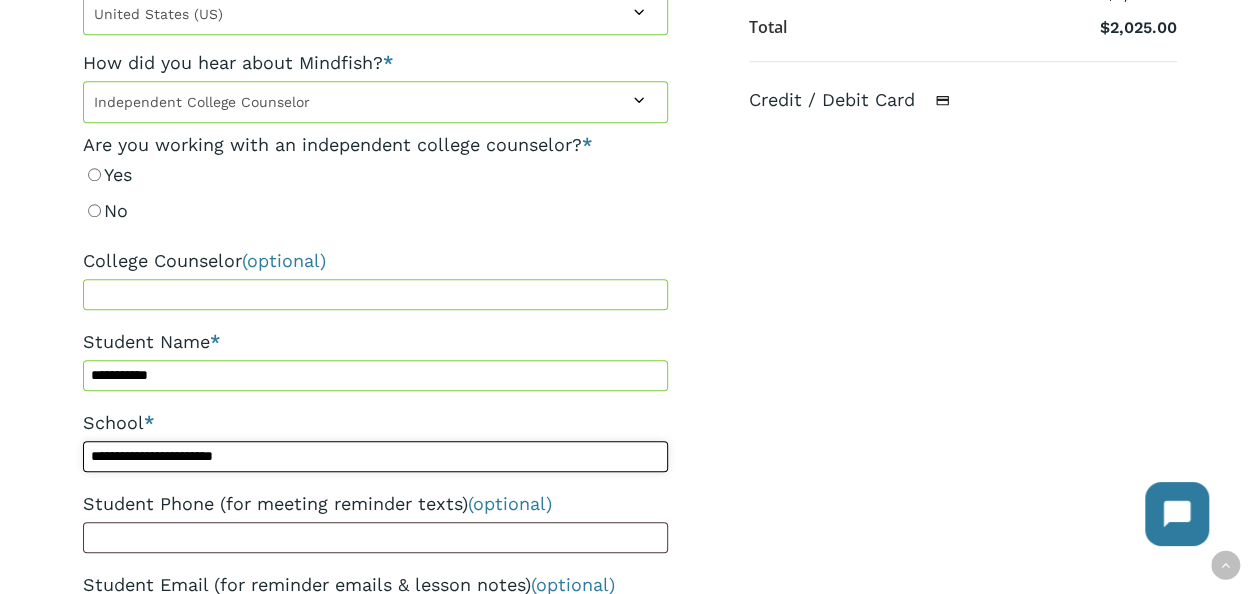scroll, scrollTop: 854, scrollLeft: 0, axis: vertical 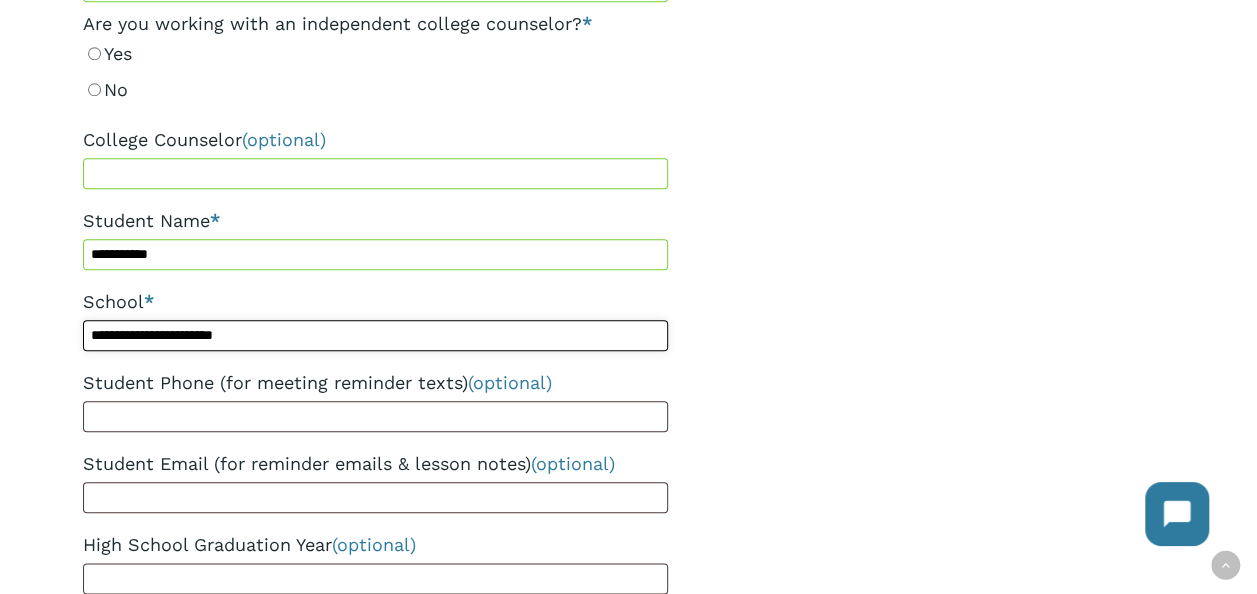 type on "**********" 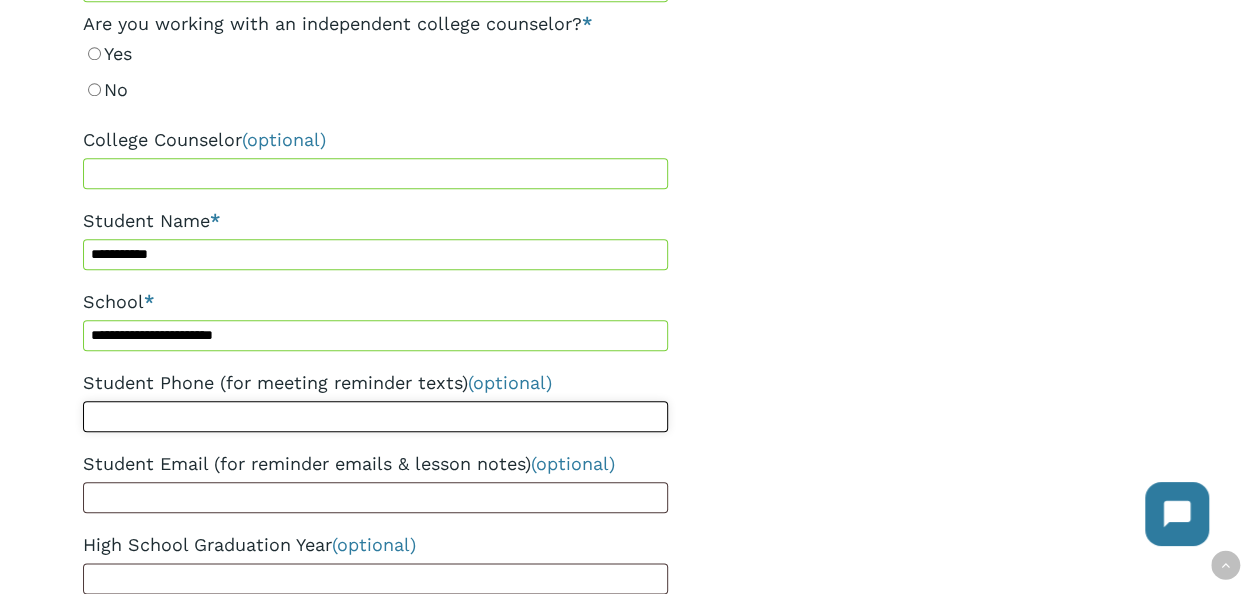 click on "Student Phone (for meeting reminder texts)  (optional)" at bounding box center (375, 416) 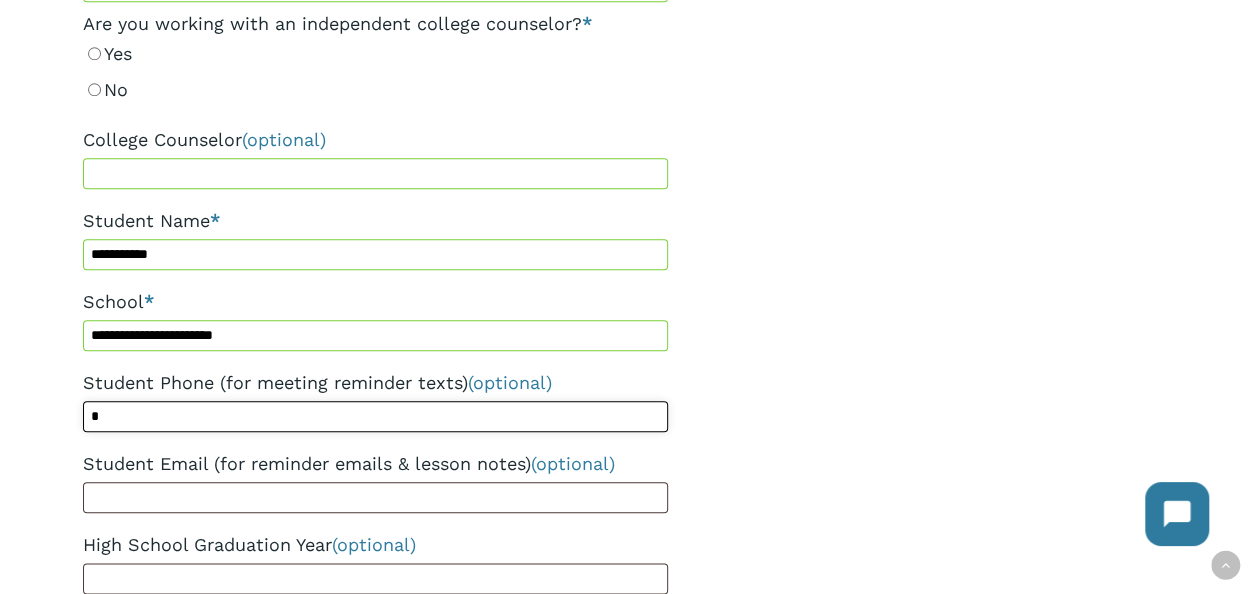 type on "**********" 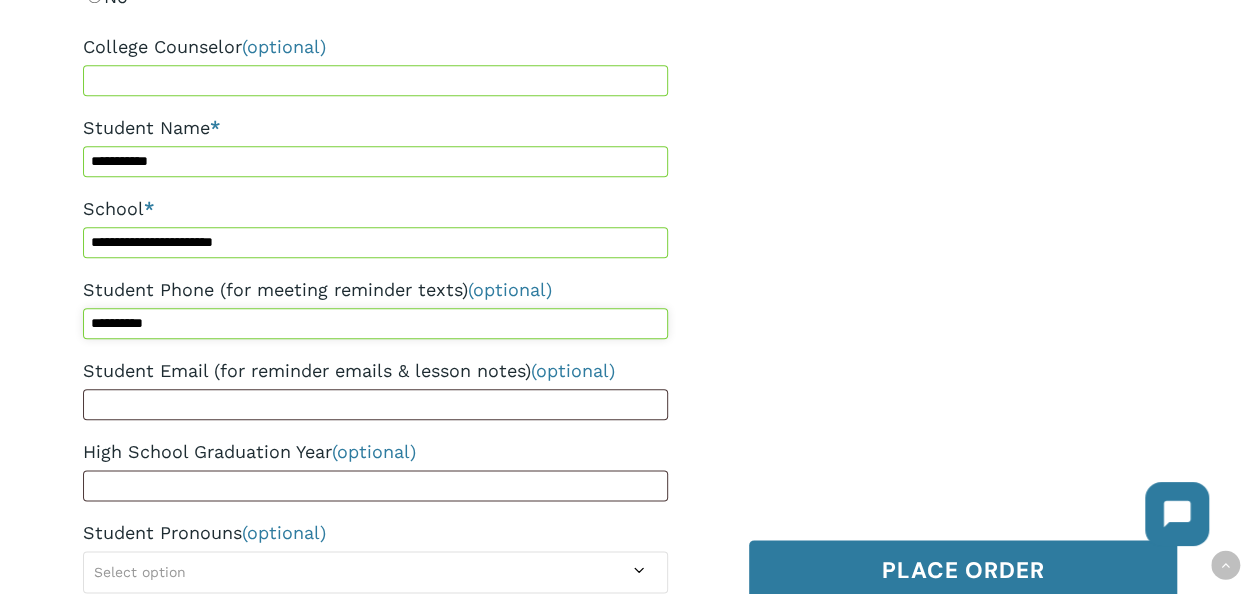 scroll, scrollTop: 960, scrollLeft: 0, axis: vertical 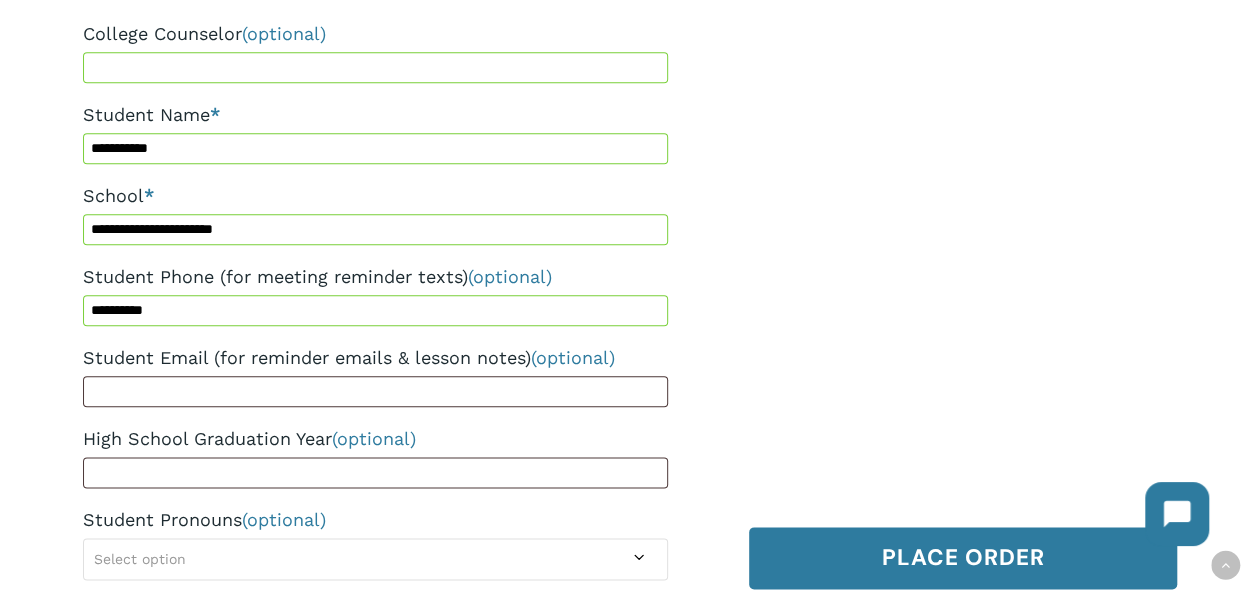 click on "High School Graduation Year  (optional)" at bounding box center [375, 454] 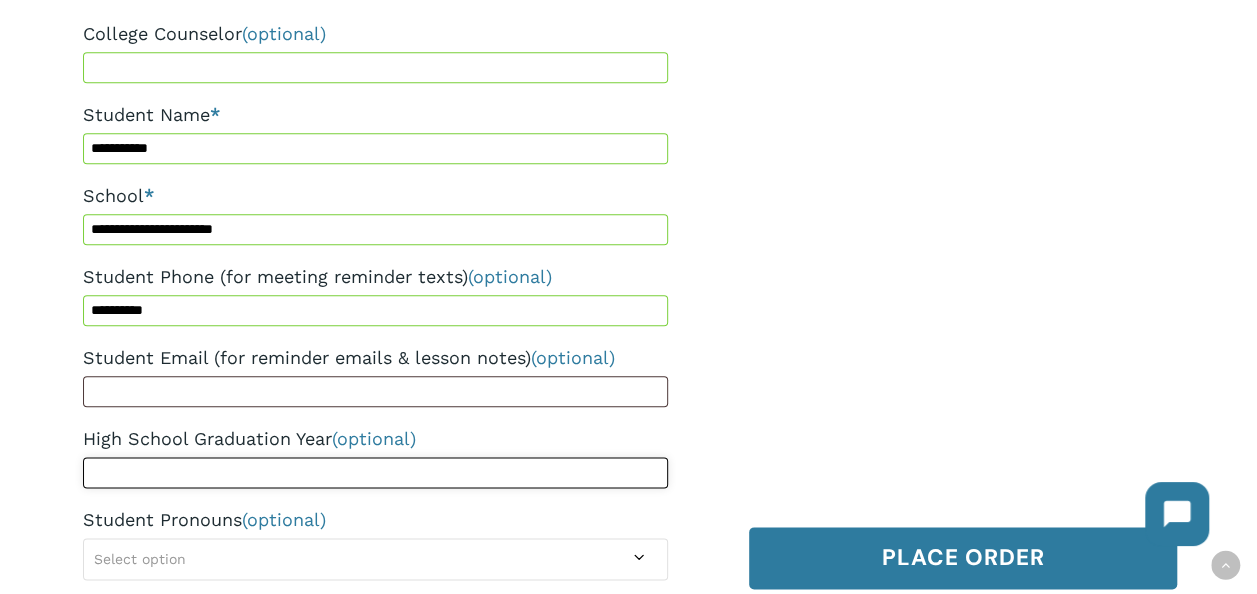 click on "High School Graduation Year  (optional)" at bounding box center [375, 472] 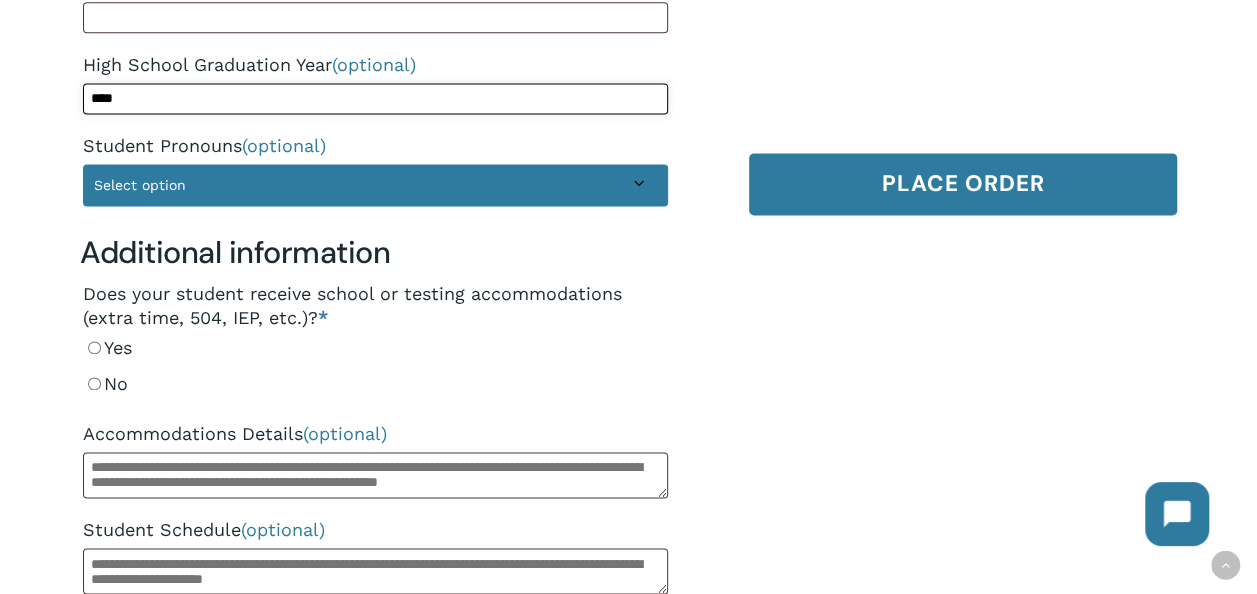 scroll, scrollTop: 1348, scrollLeft: 0, axis: vertical 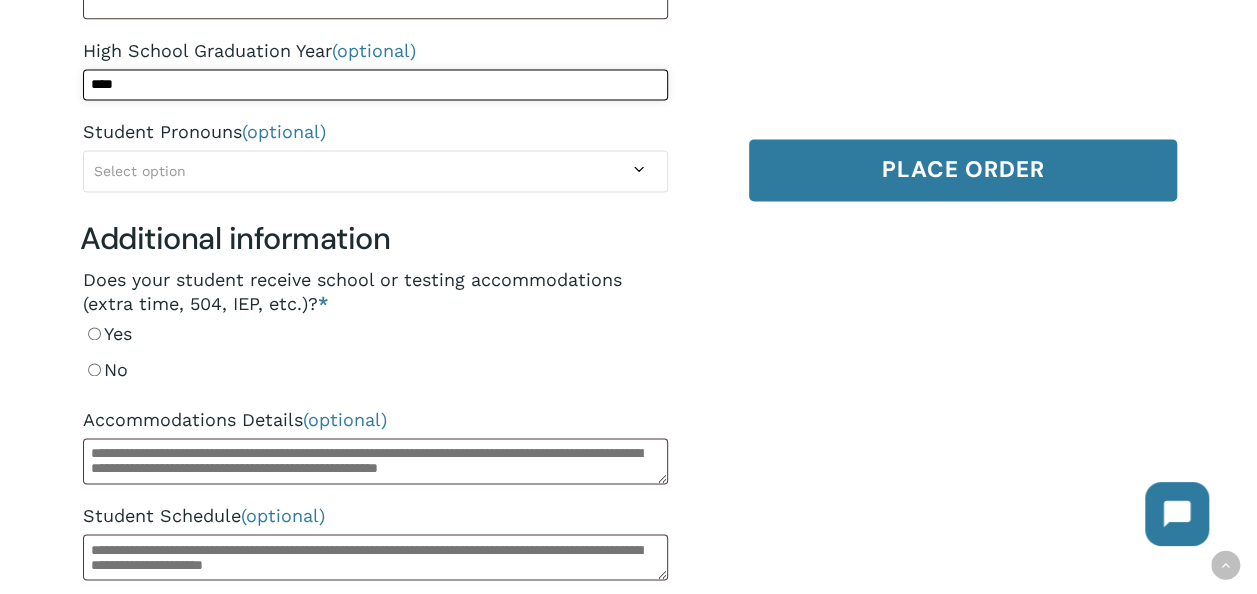 type on "****" 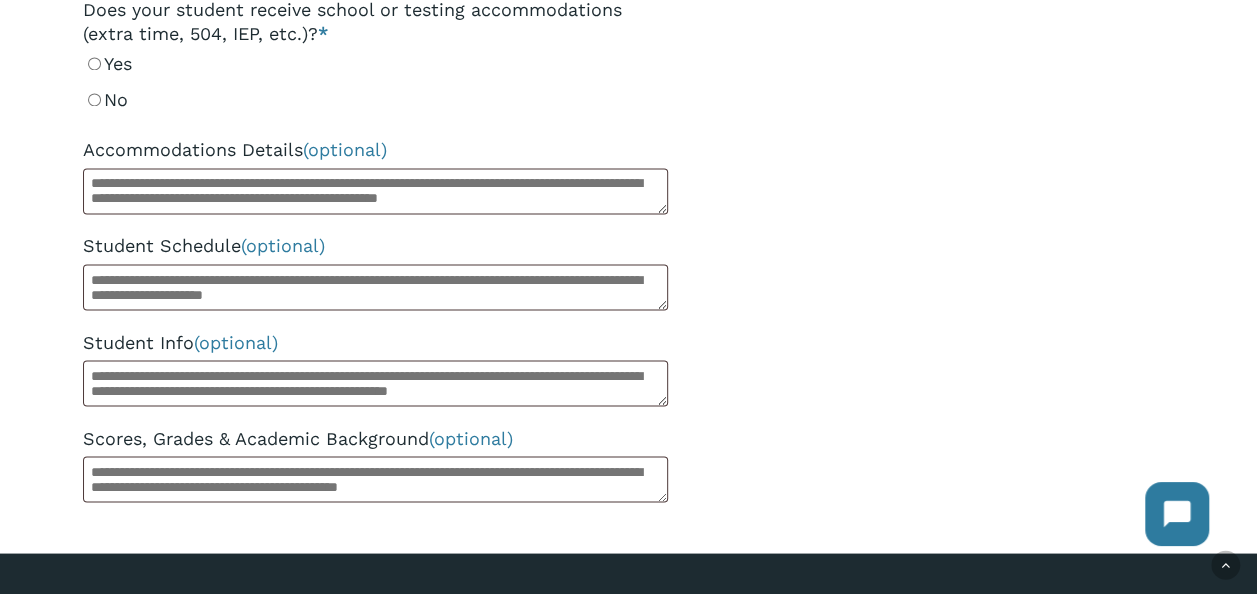 scroll, scrollTop: 1643, scrollLeft: 0, axis: vertical 